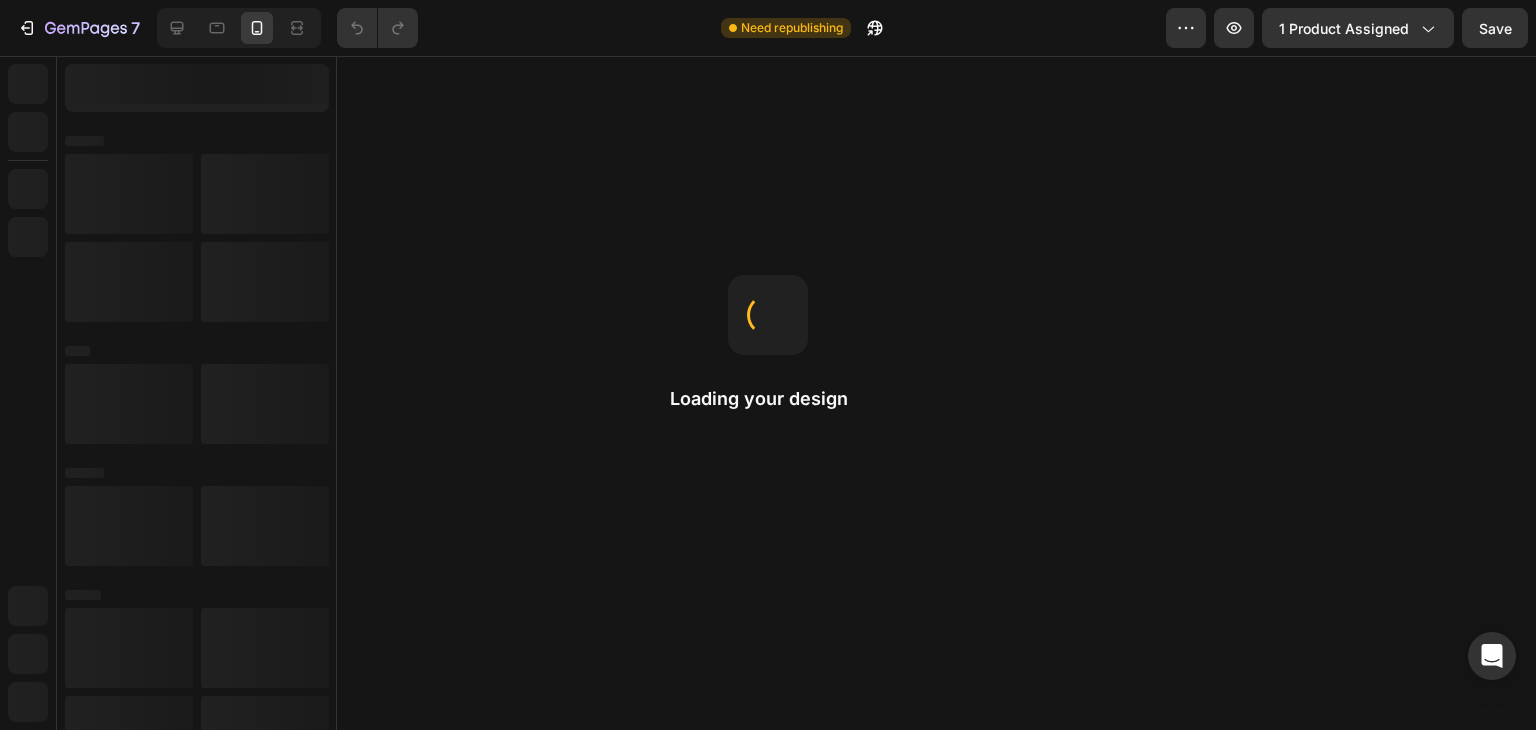 scroll, scrollTop: 0, scrollLeft: 0, axis: both 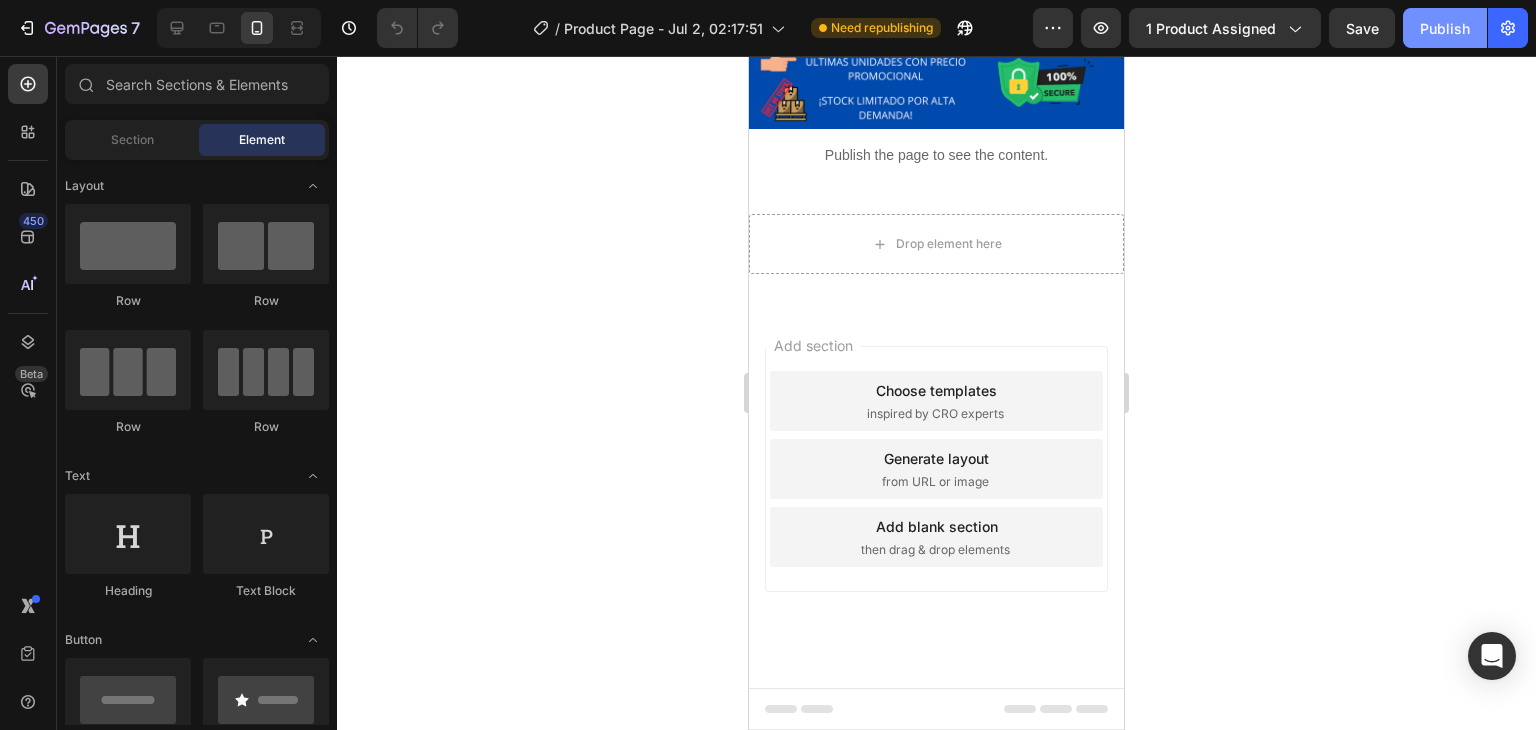 click on "Publish" at bounding box center [1445, 28] 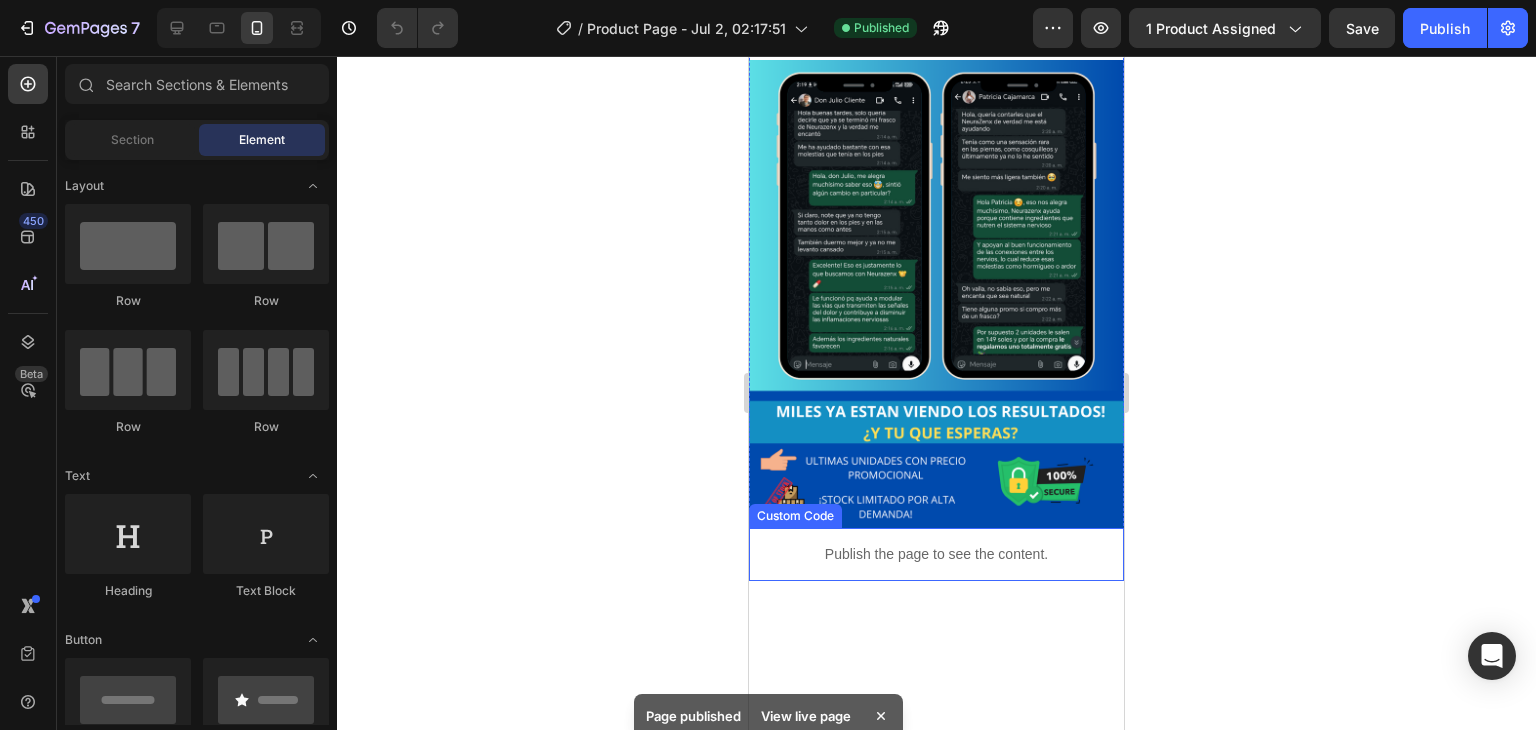 scroll, scrollTop: 1888, scrollLeft: 0, axis: vertical 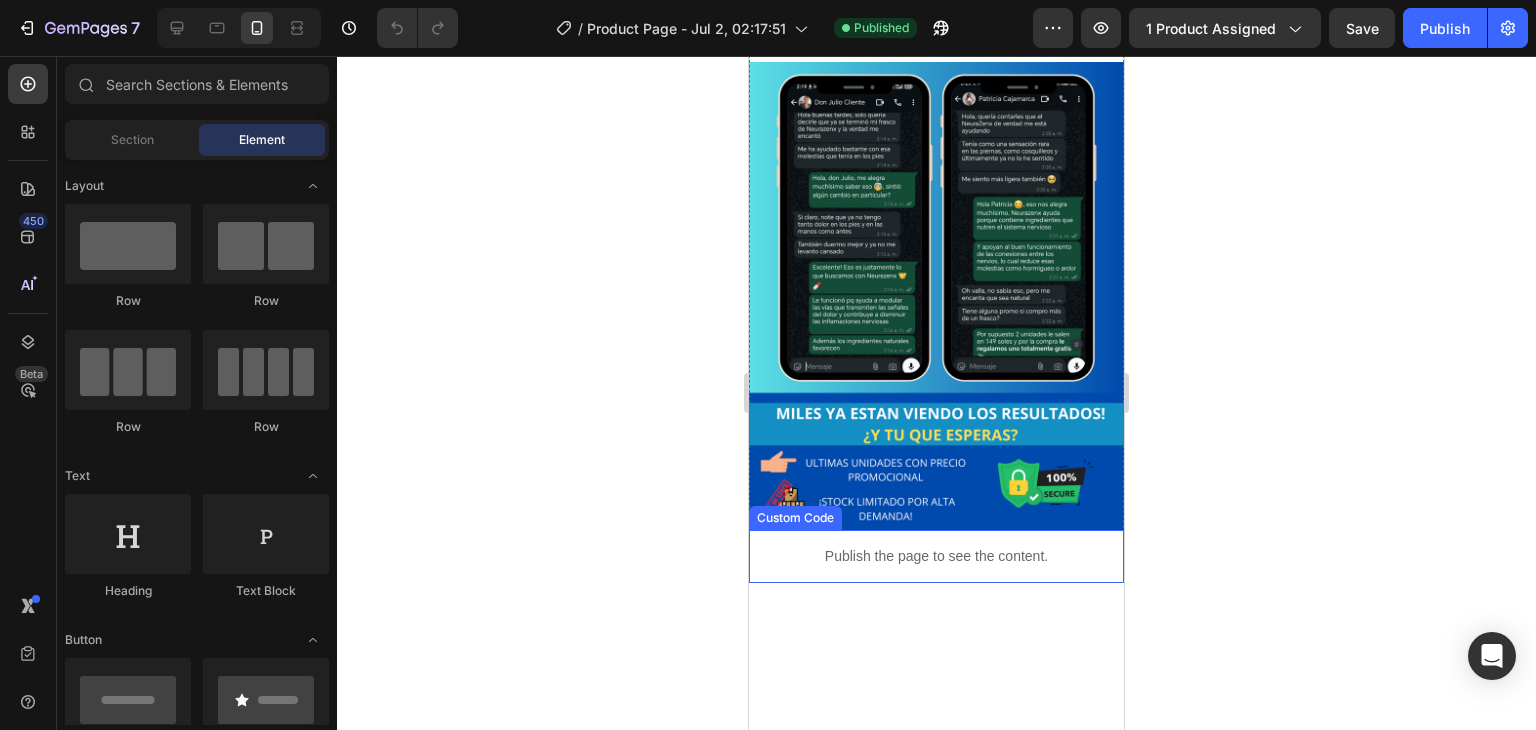 click at bounding box center (936, -1333) 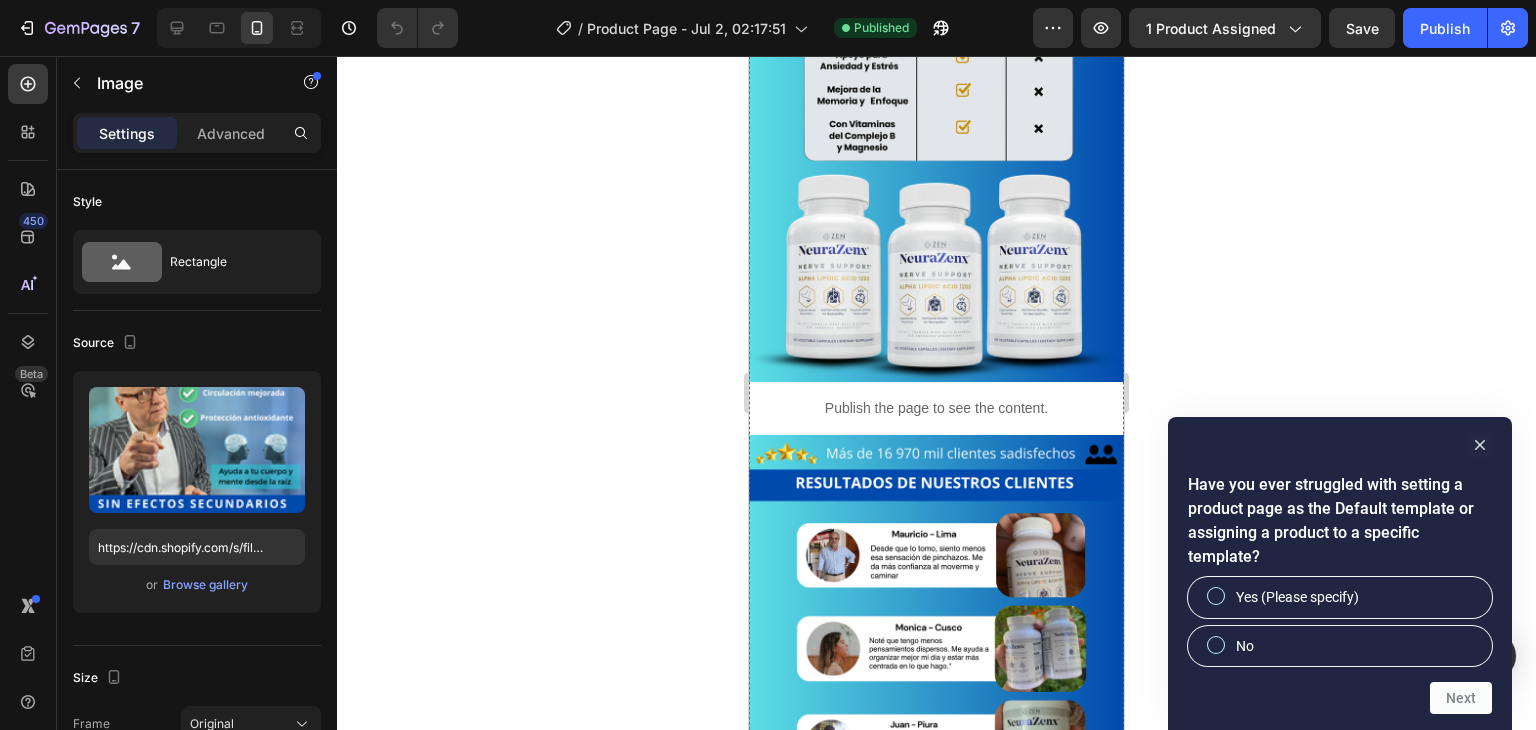 scroll, scrollTop: 912, scrollLeft: 0, axis: vertical 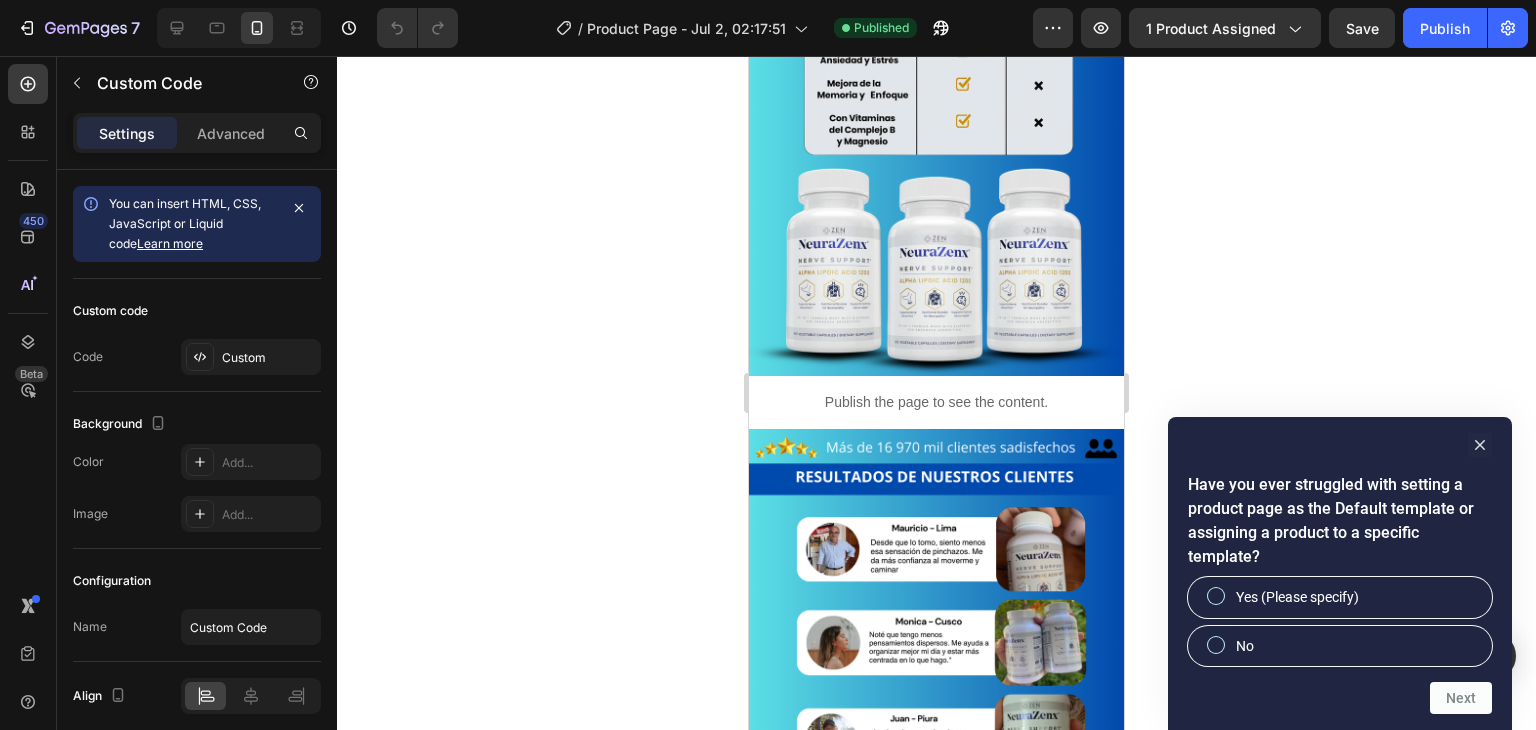 click on "Publish the page to see the content." at bounding box center (936, -490) 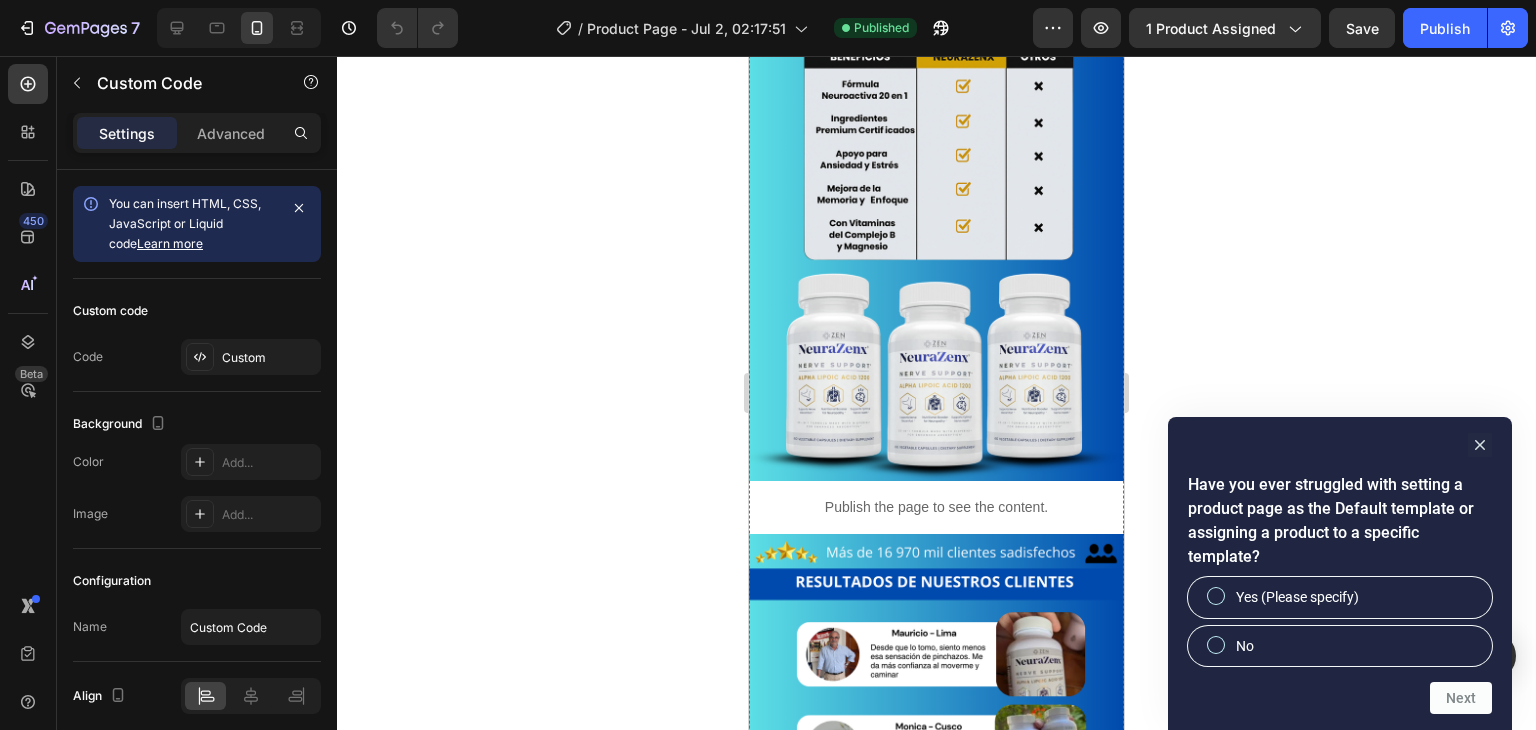scroll, scrollTop: 808, scrollLeft: 0, axis: vertical 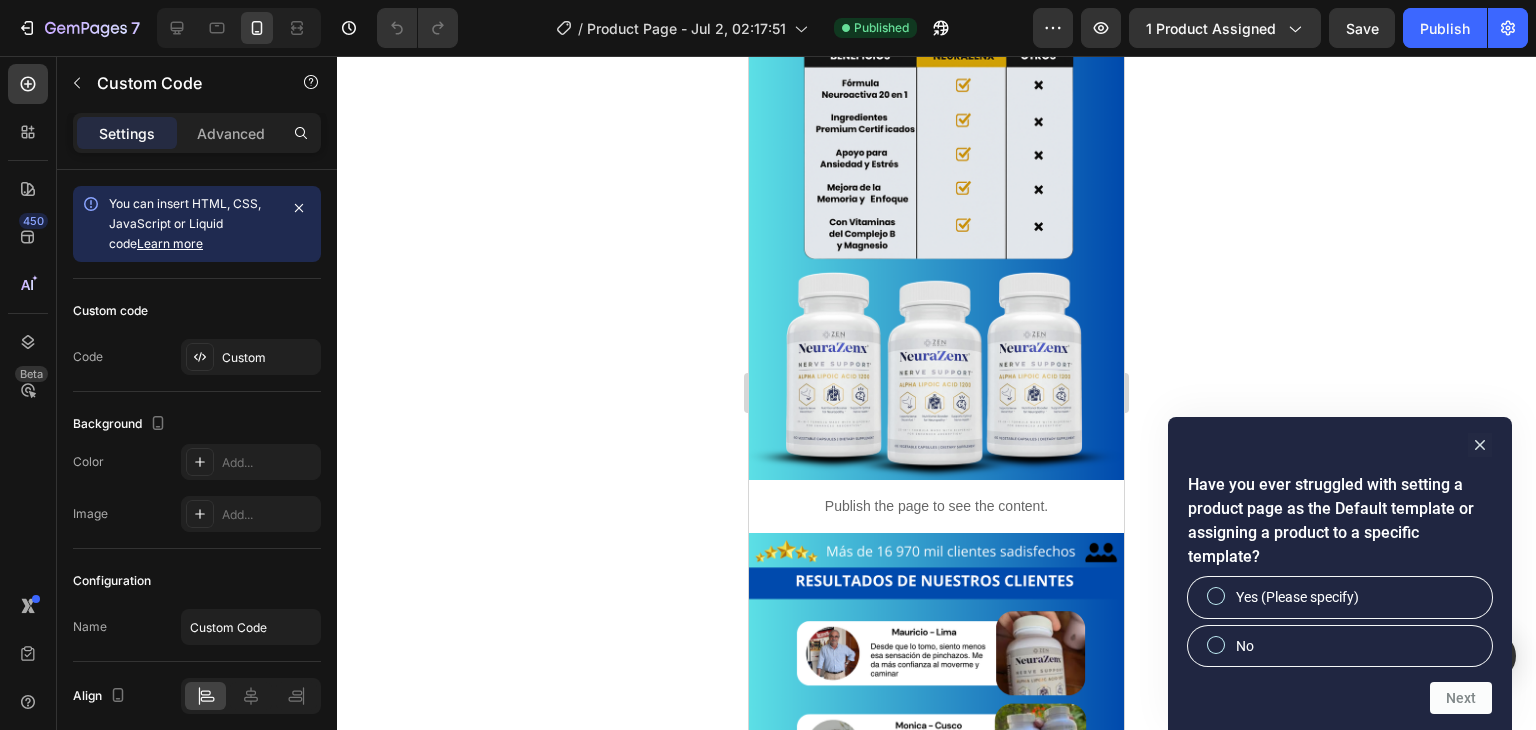 click 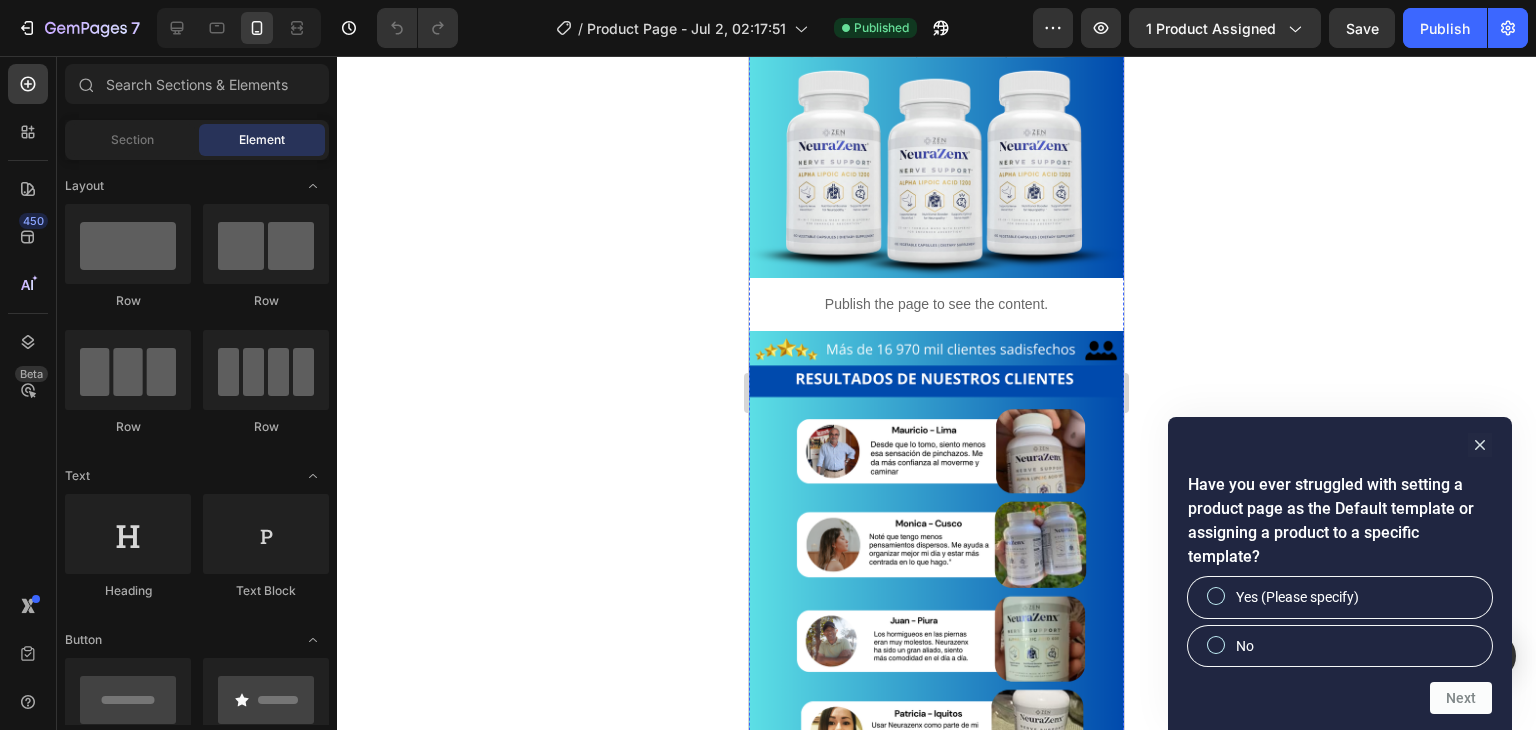 scroll, scrollTop: 1008, scrollLeft: 0, axis: vertical 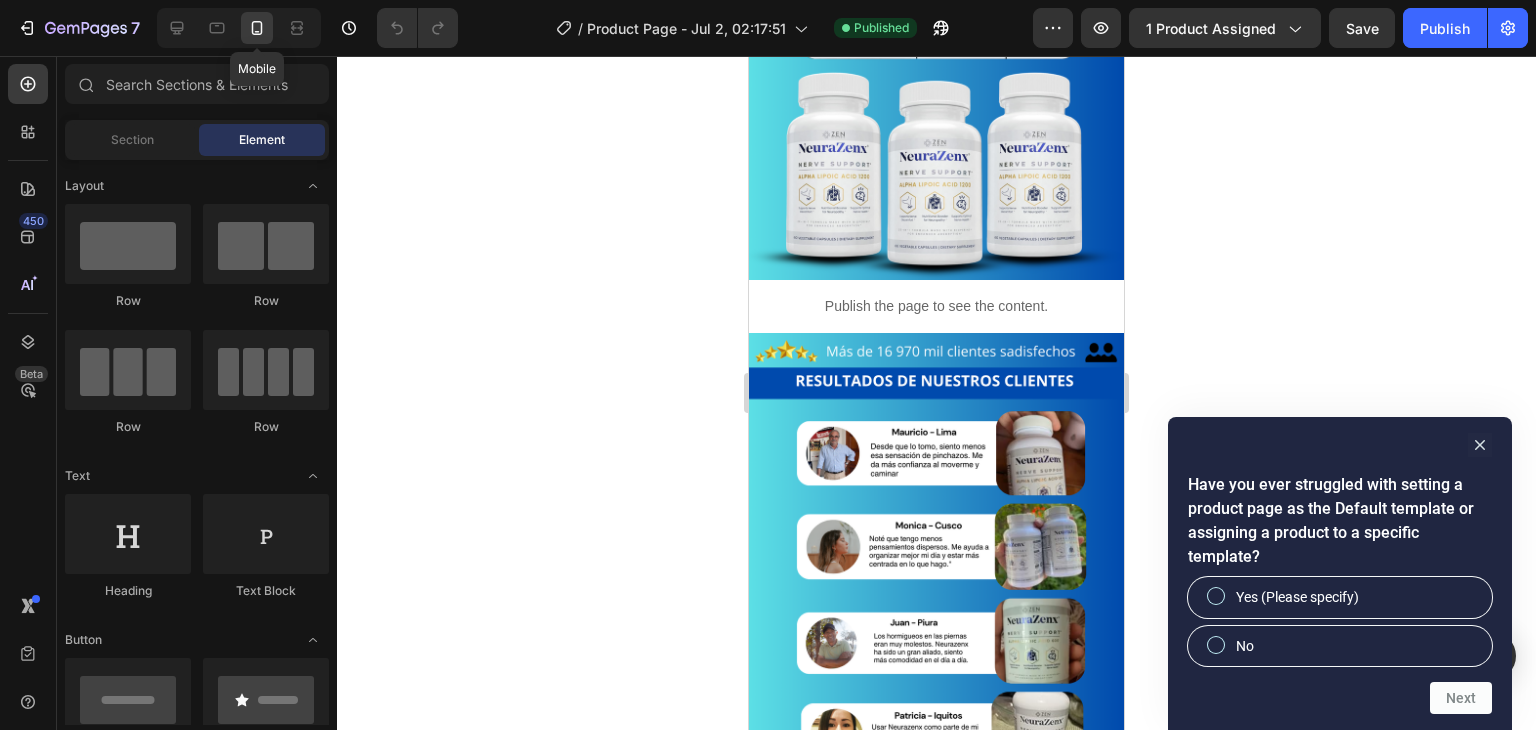 click 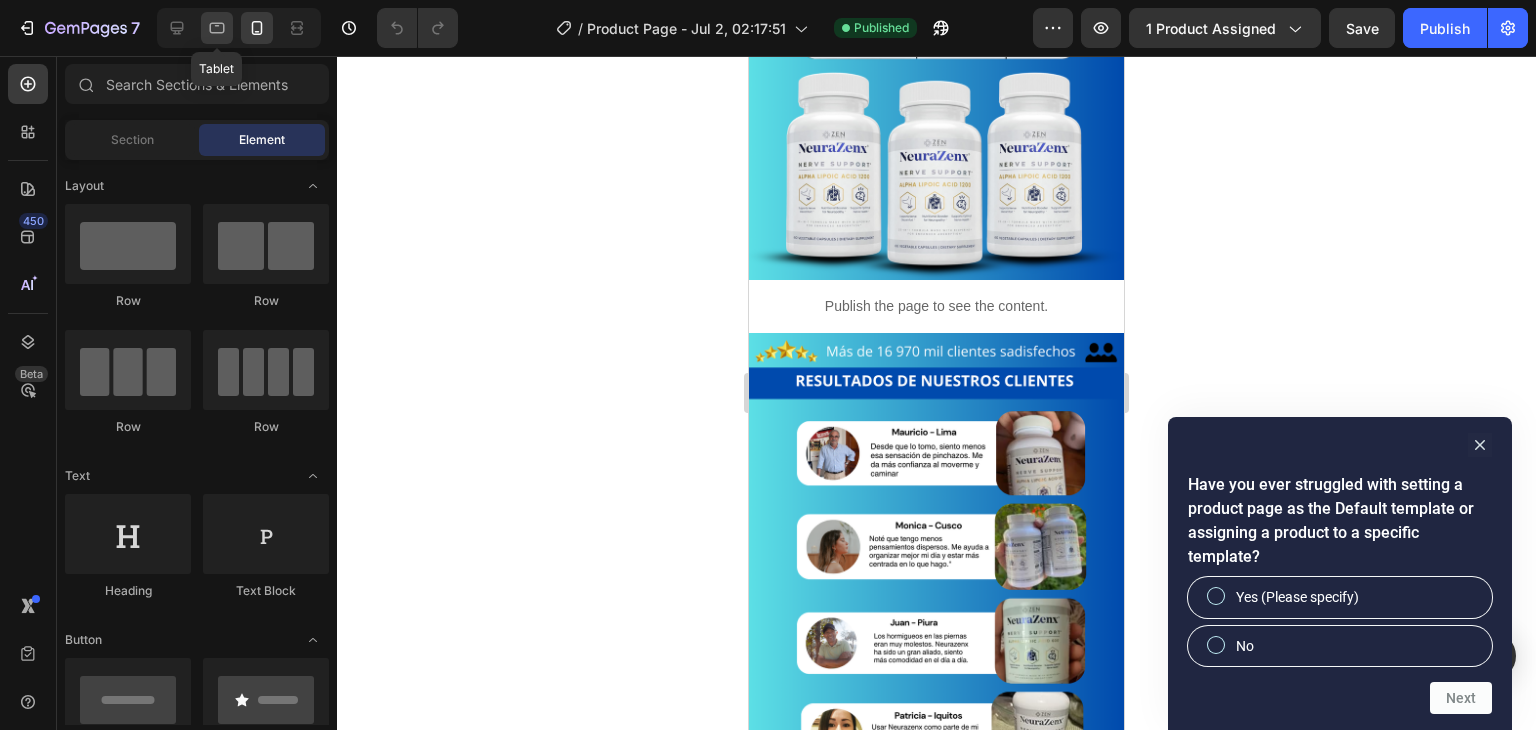 click 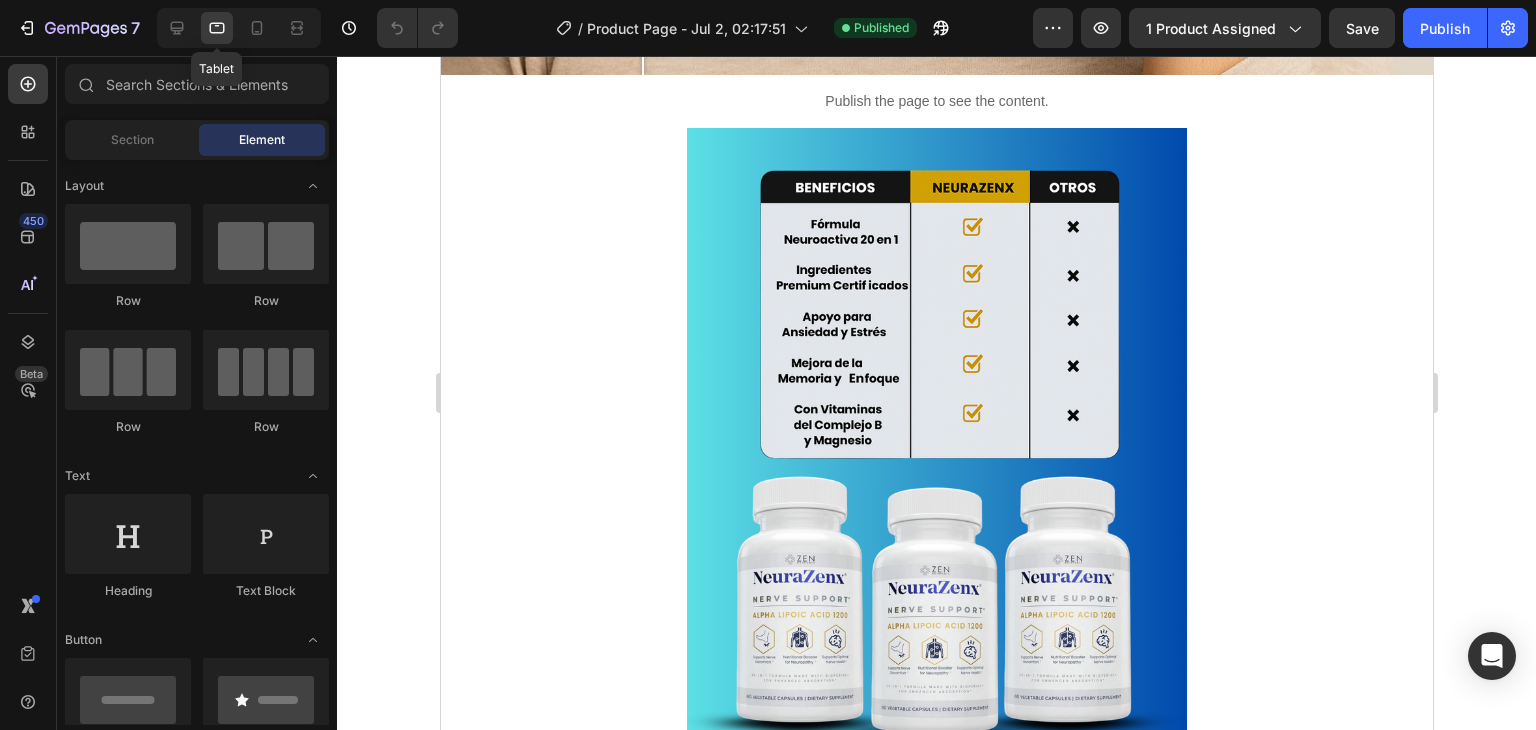 scroll, scrollTop: 1229, scrollLeft: 0, axis: vertical 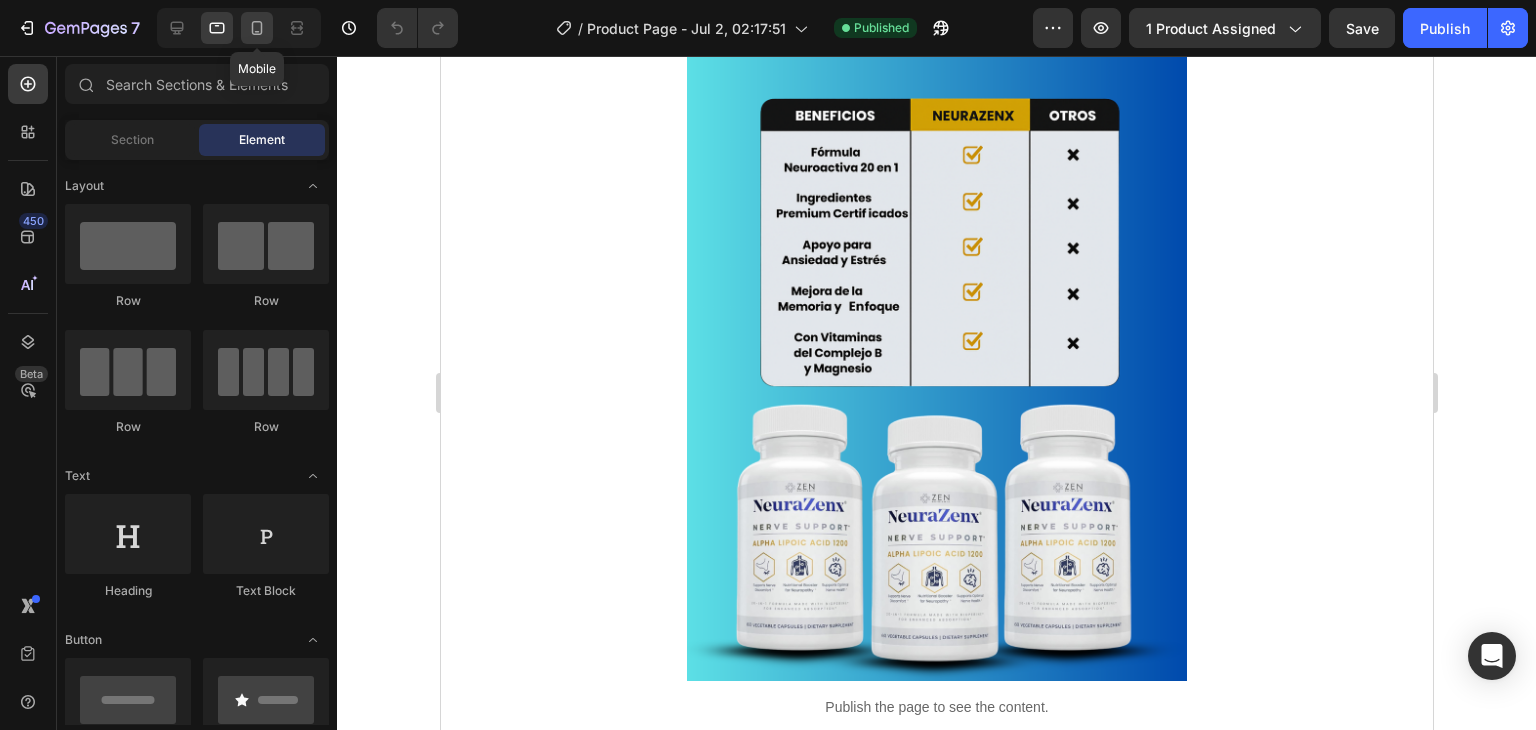 click 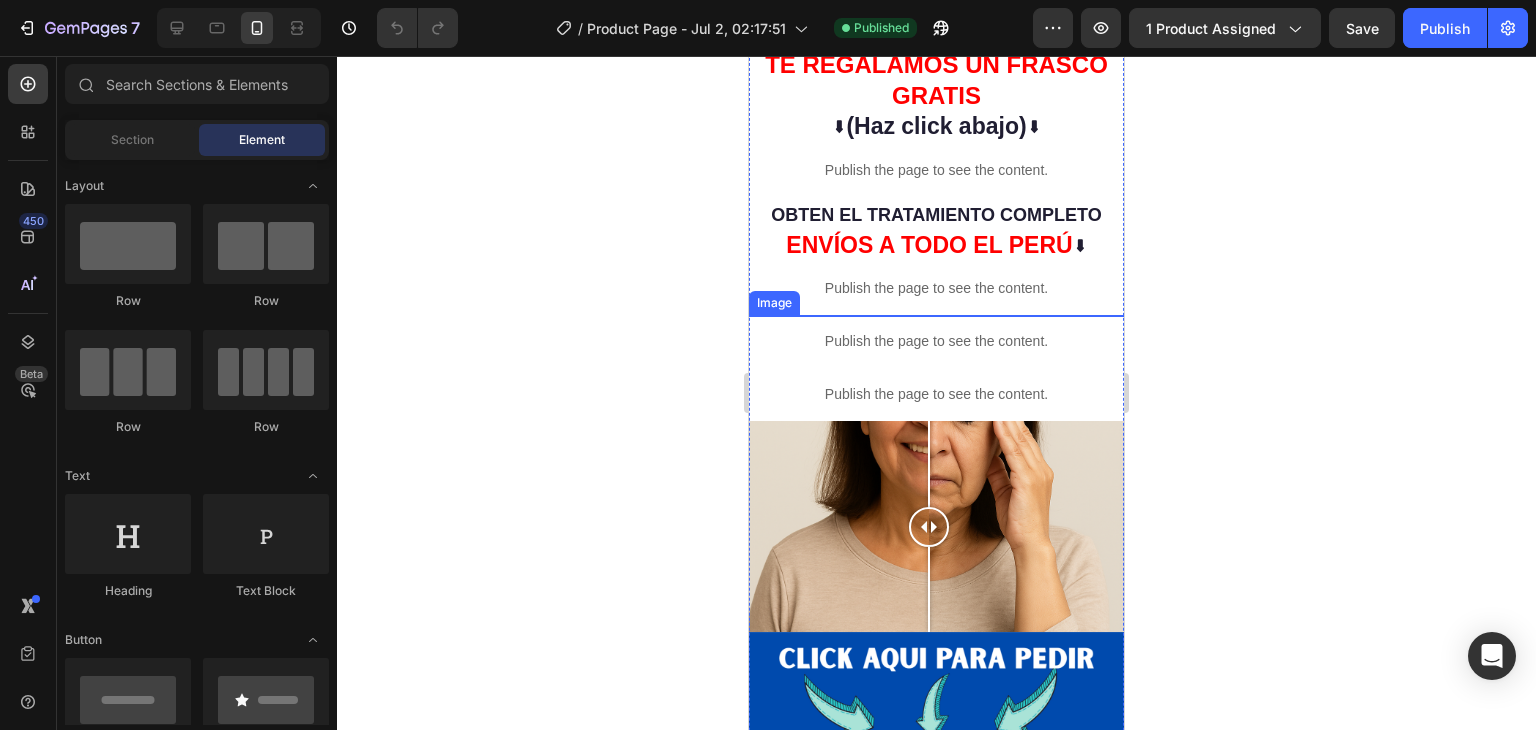 scroll, scrollTop: 0, scrollLeft: 0, axis: both 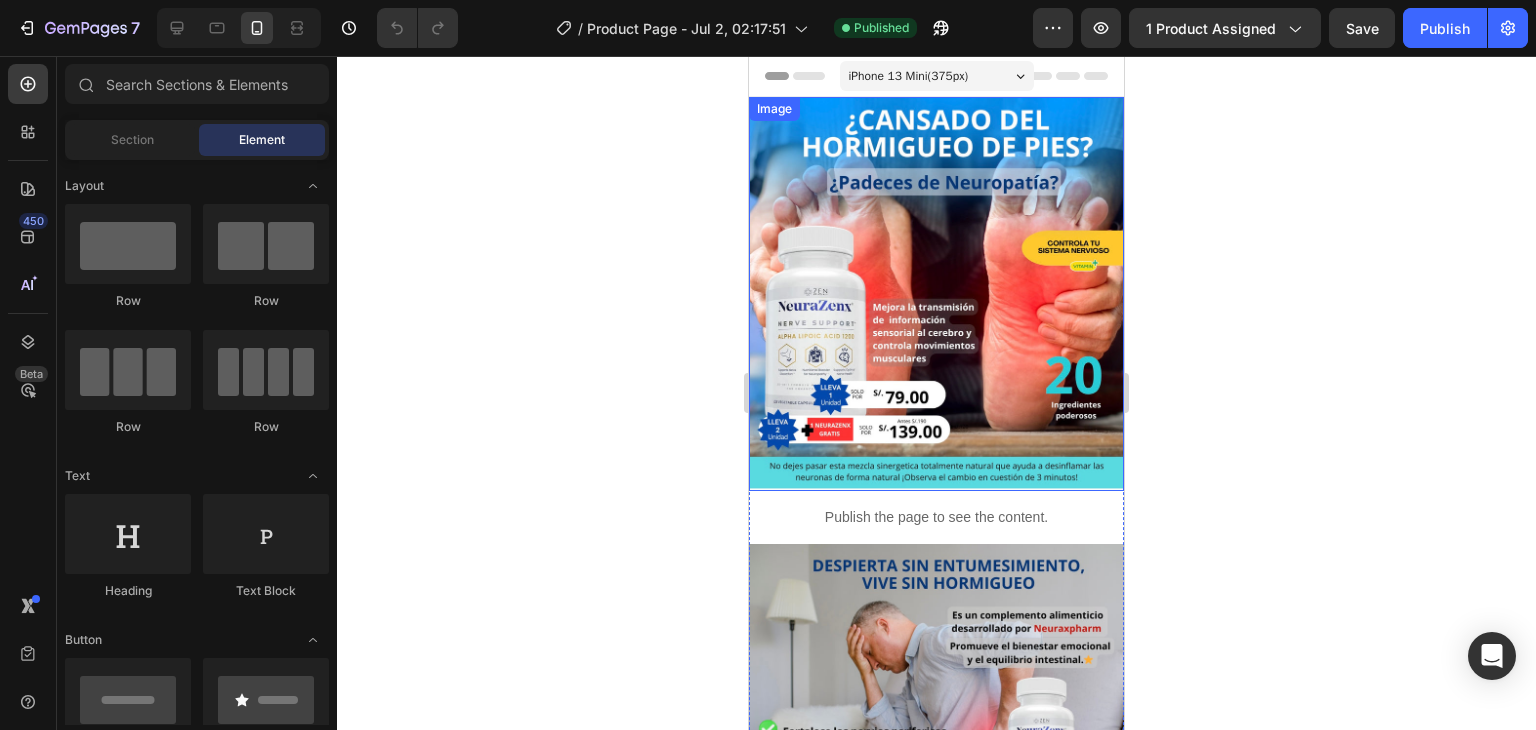 click at bounding box center [936, 294] 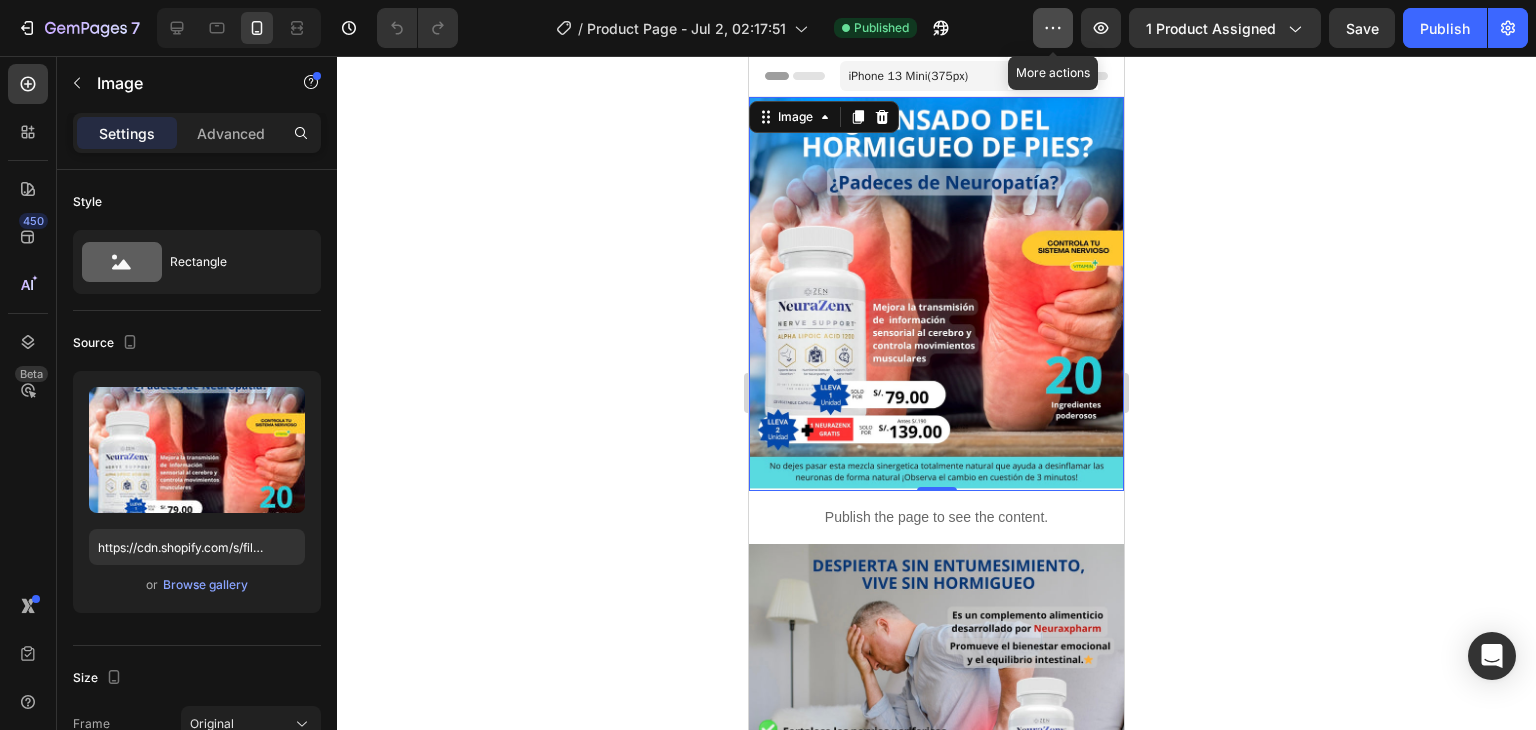click 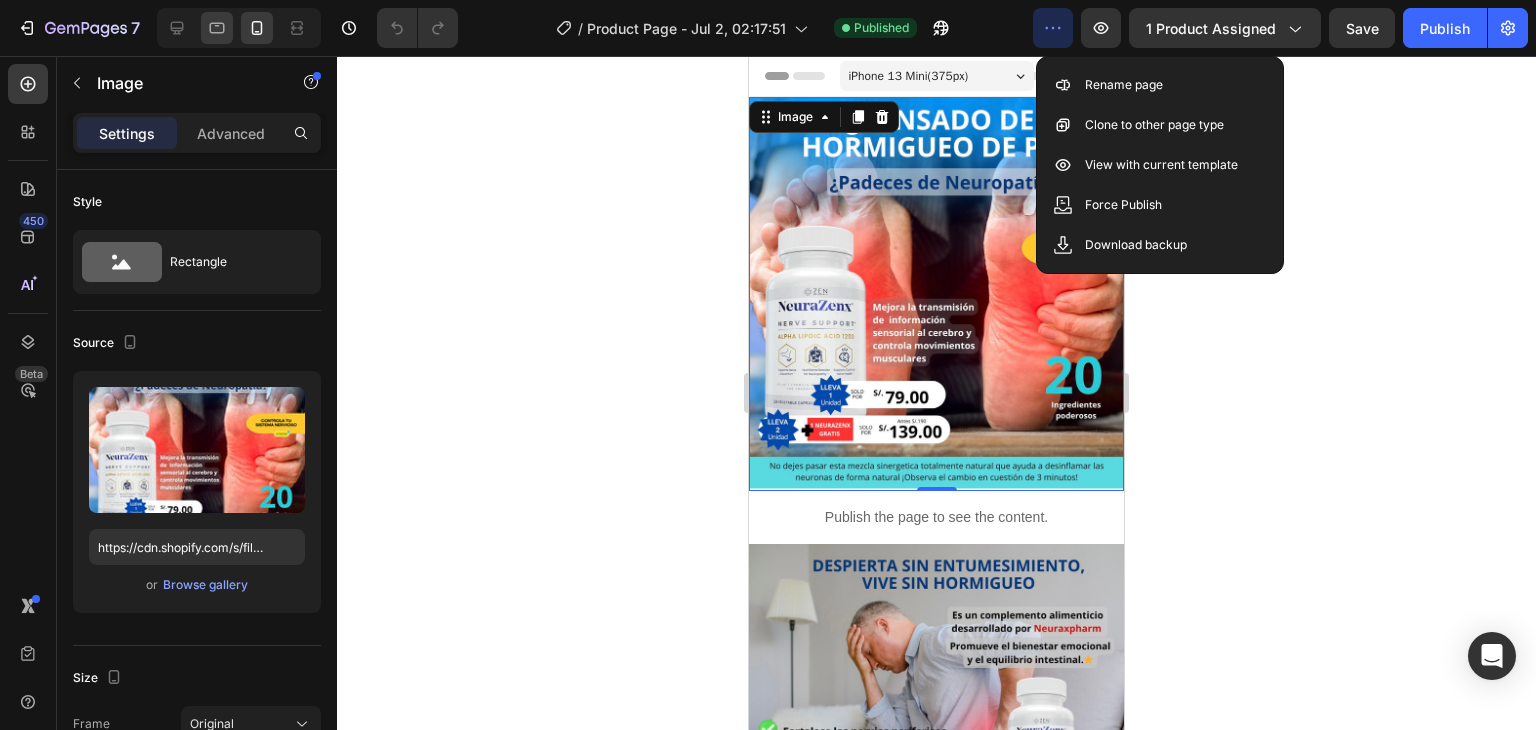 click 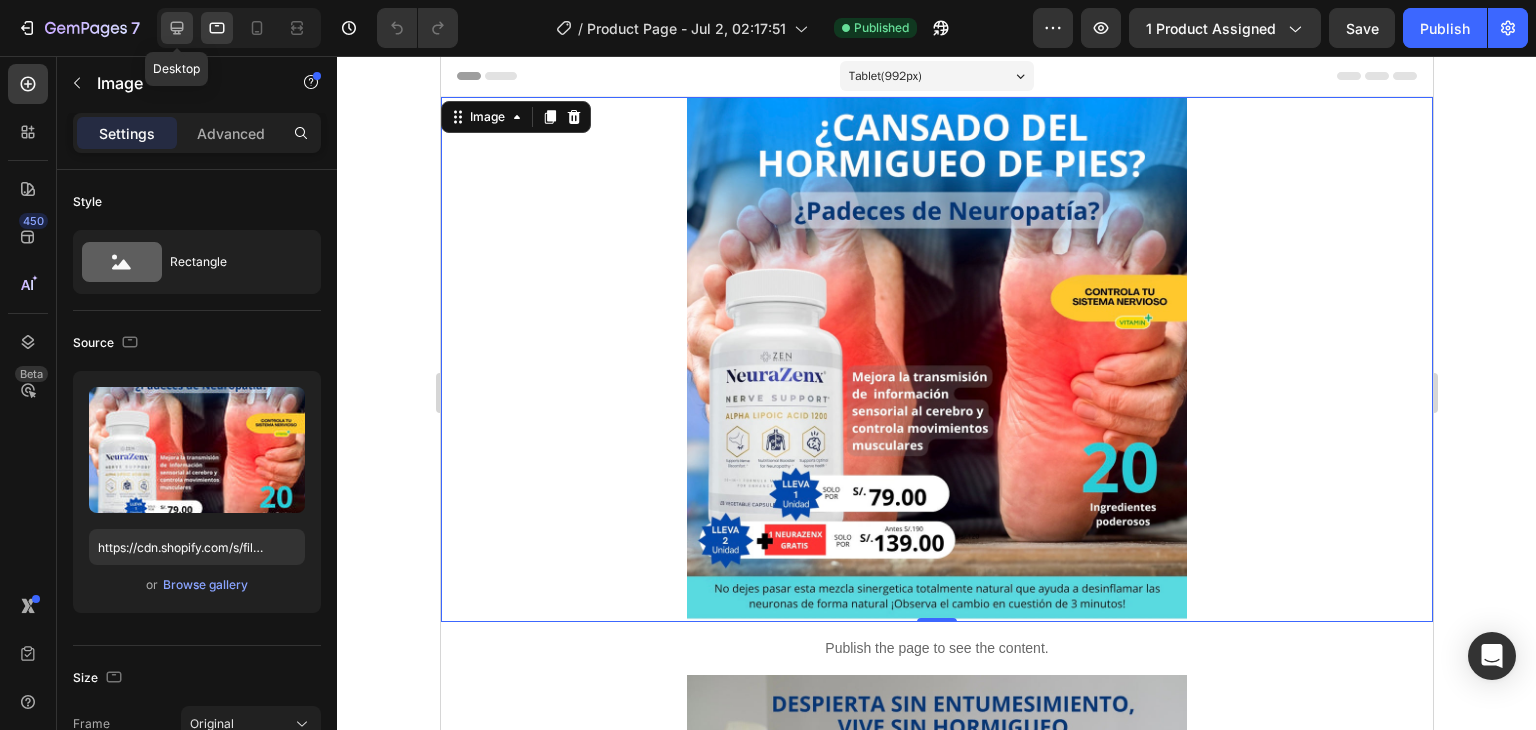 click 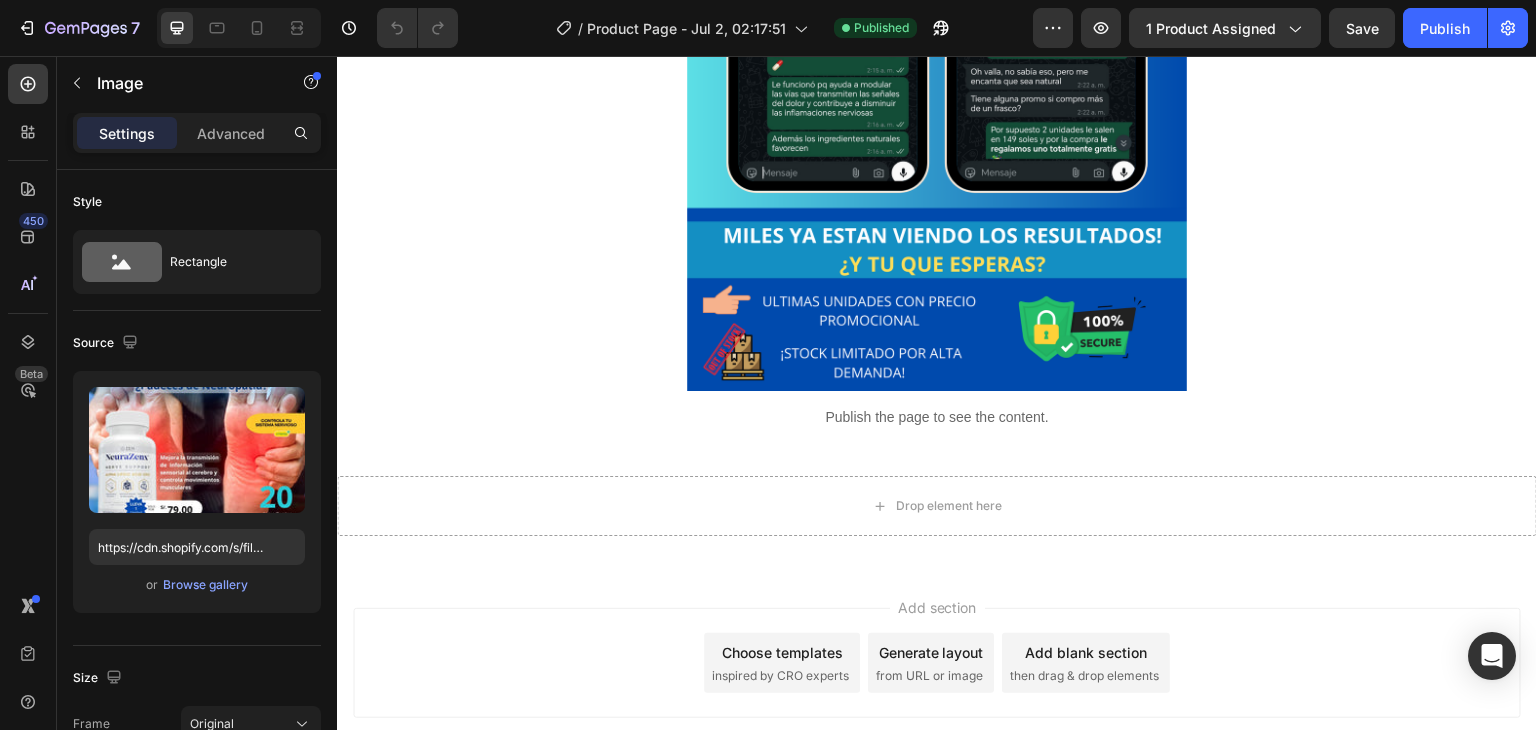 scroll, scrollTop: 5930, scrollLeft: 0, axis: vertical 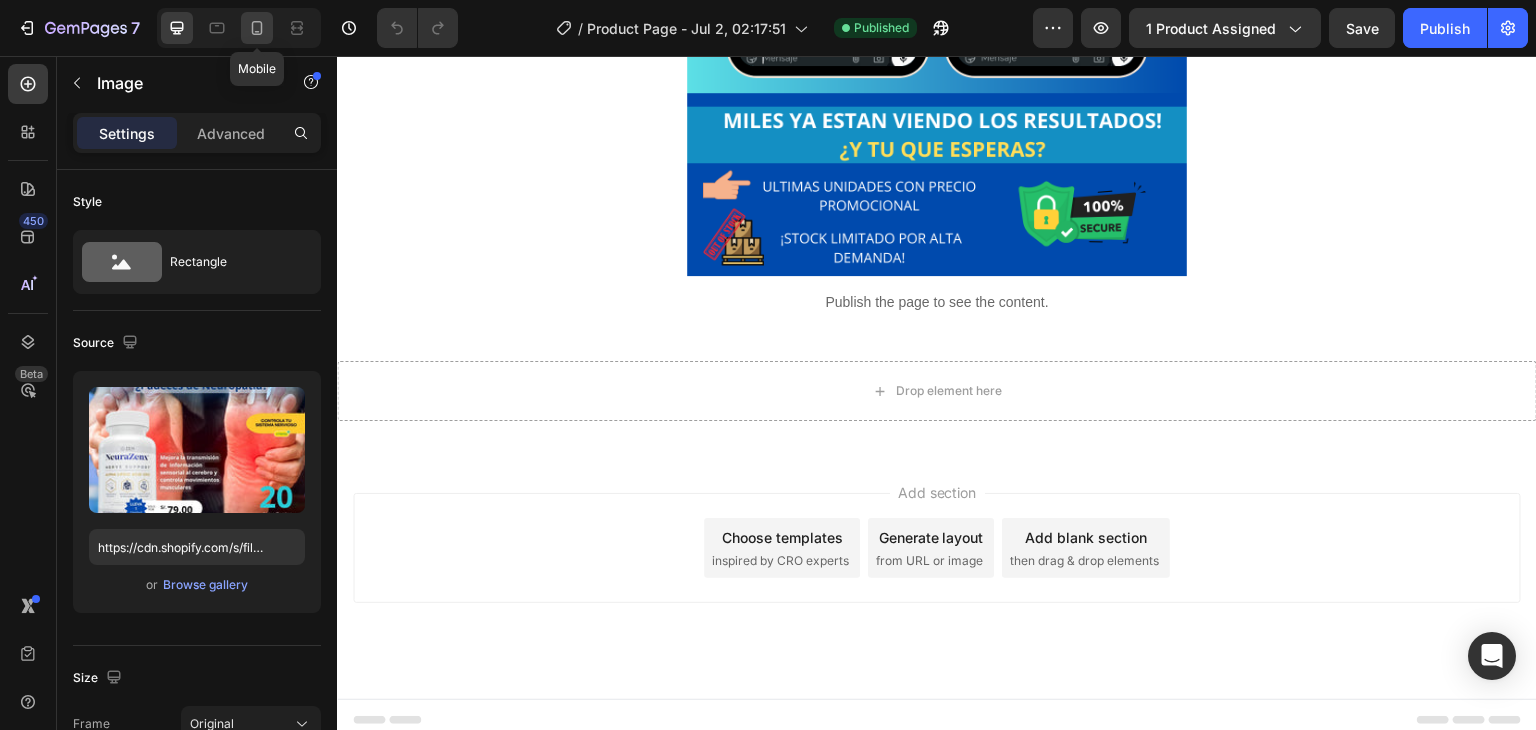 click 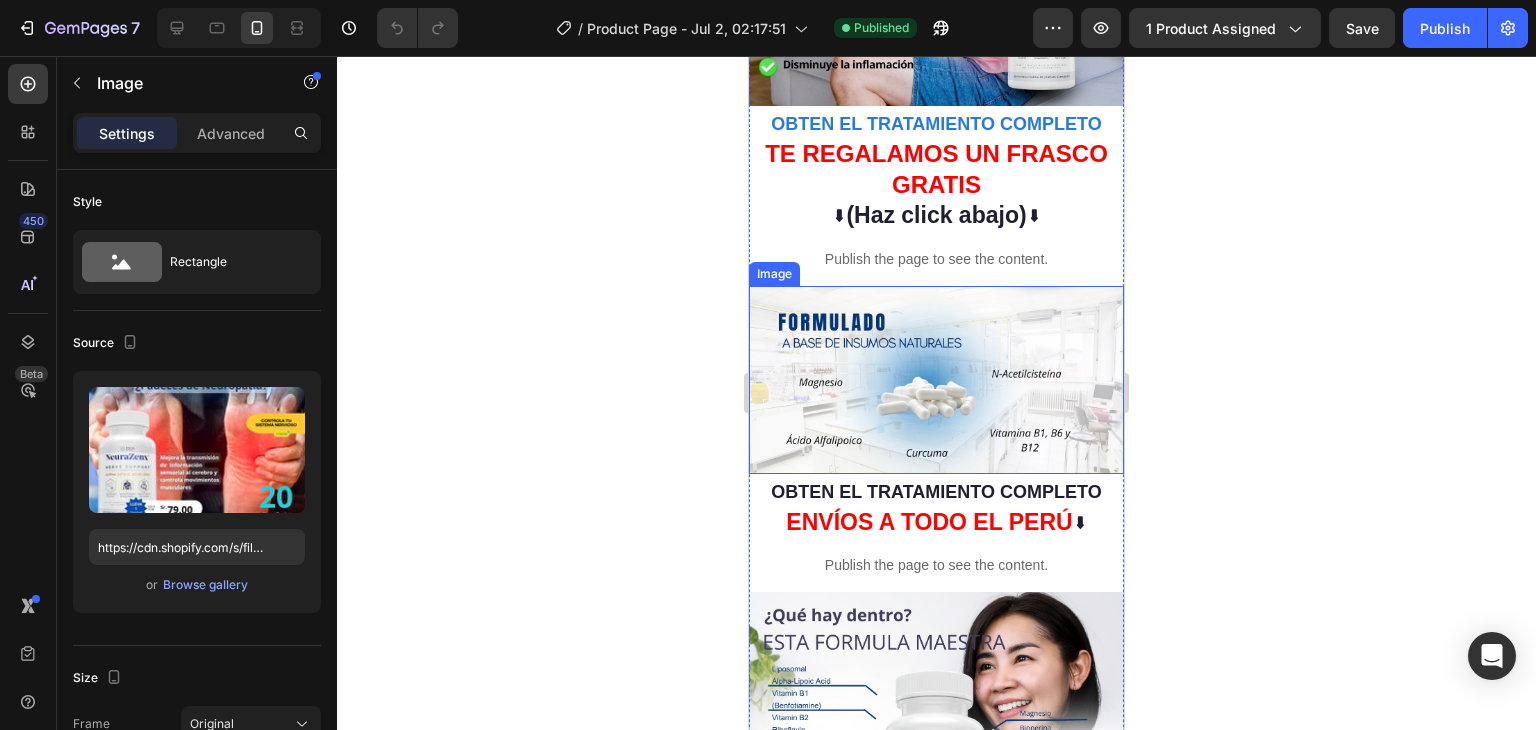 scroll, scrollTop: 716, scrollLeft: 0, axis: vertical 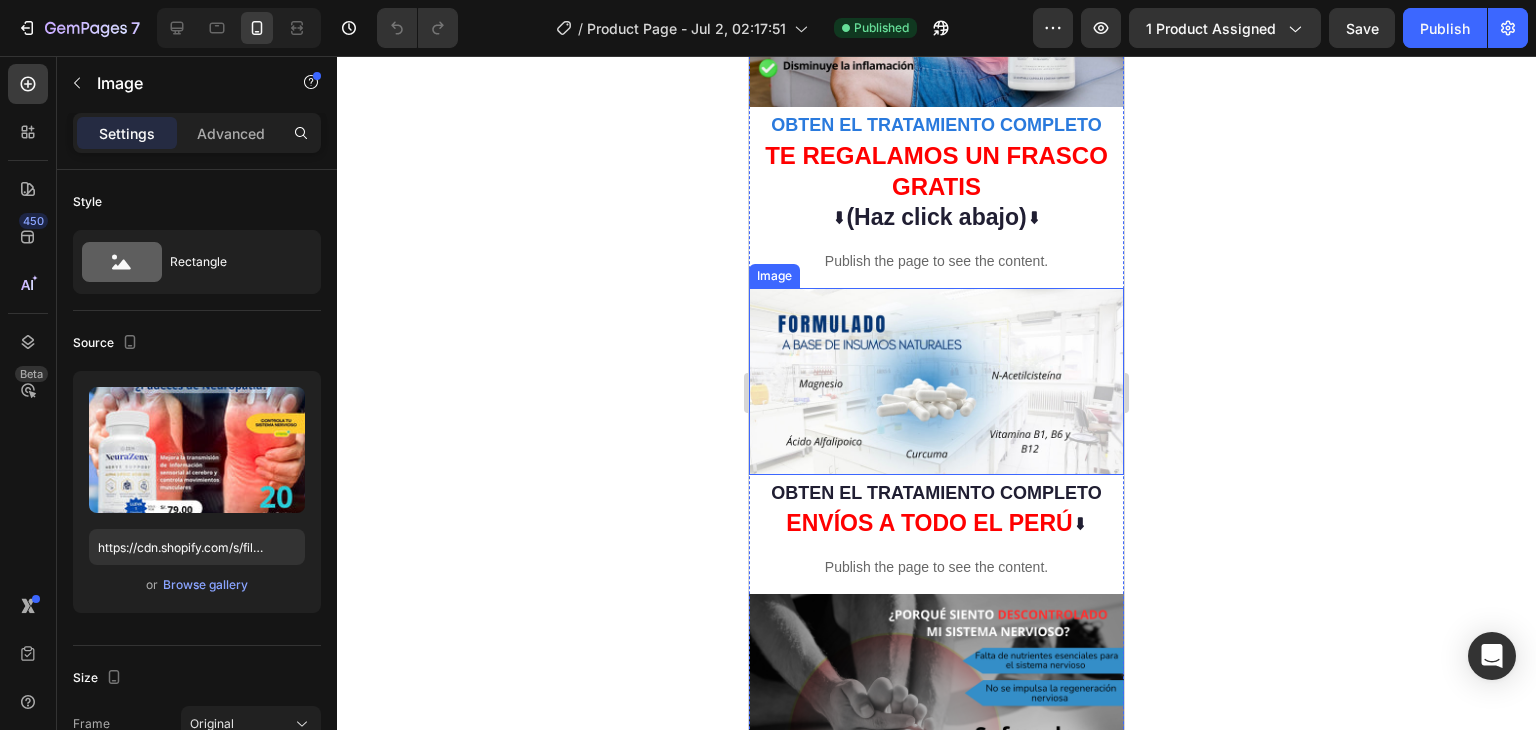click at bounding box center [936, 382] 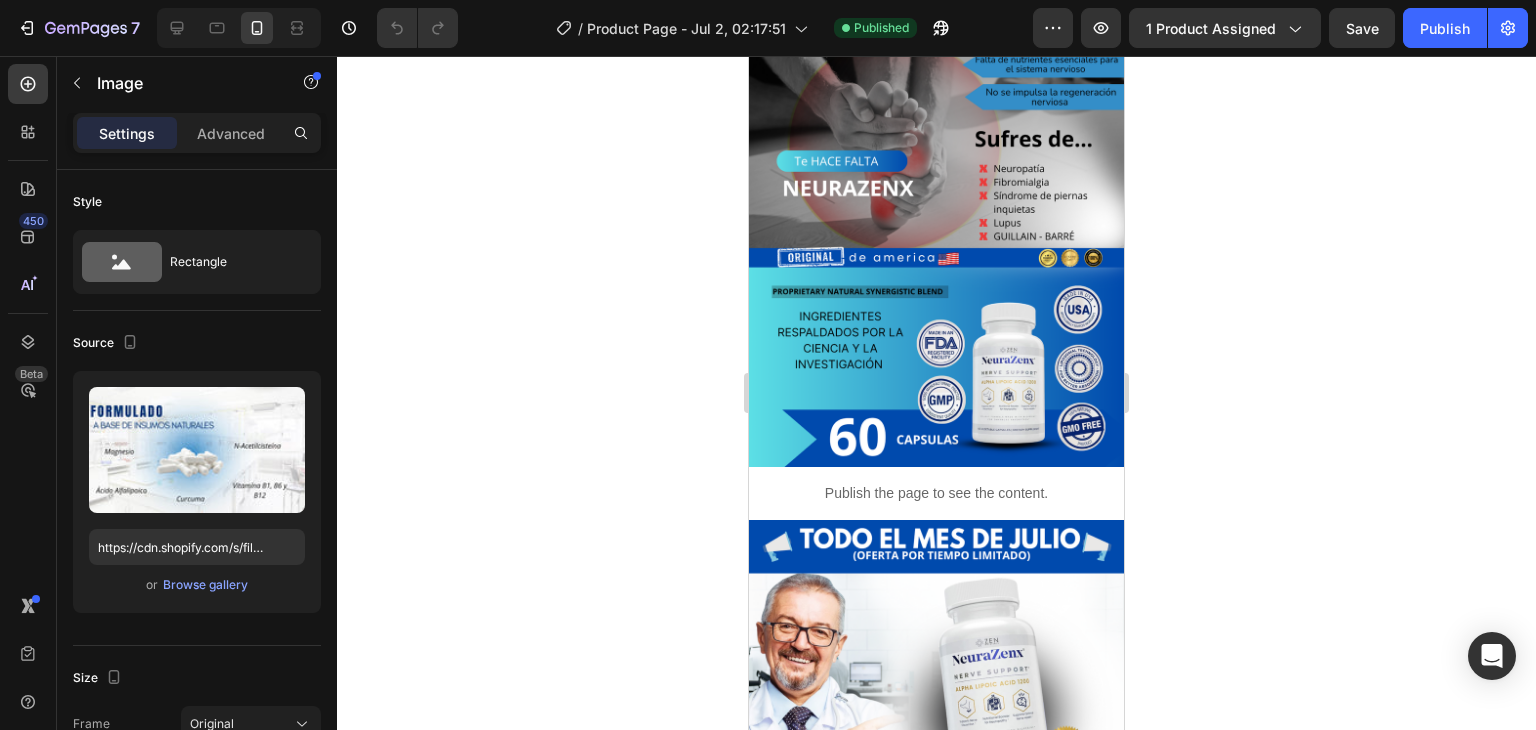 scroll, scrollTop: 1166, scrollLeft: 0, axis: vertical 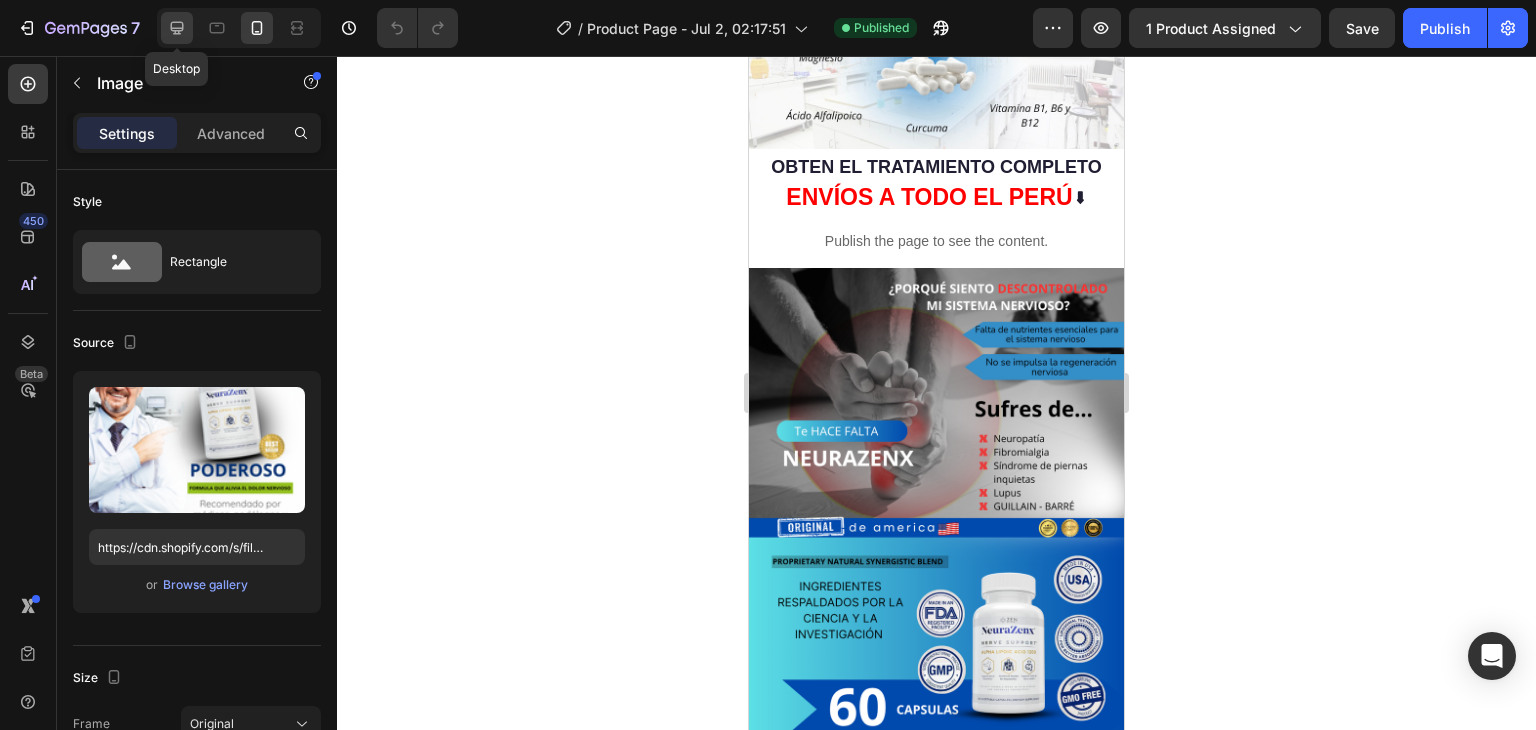 click 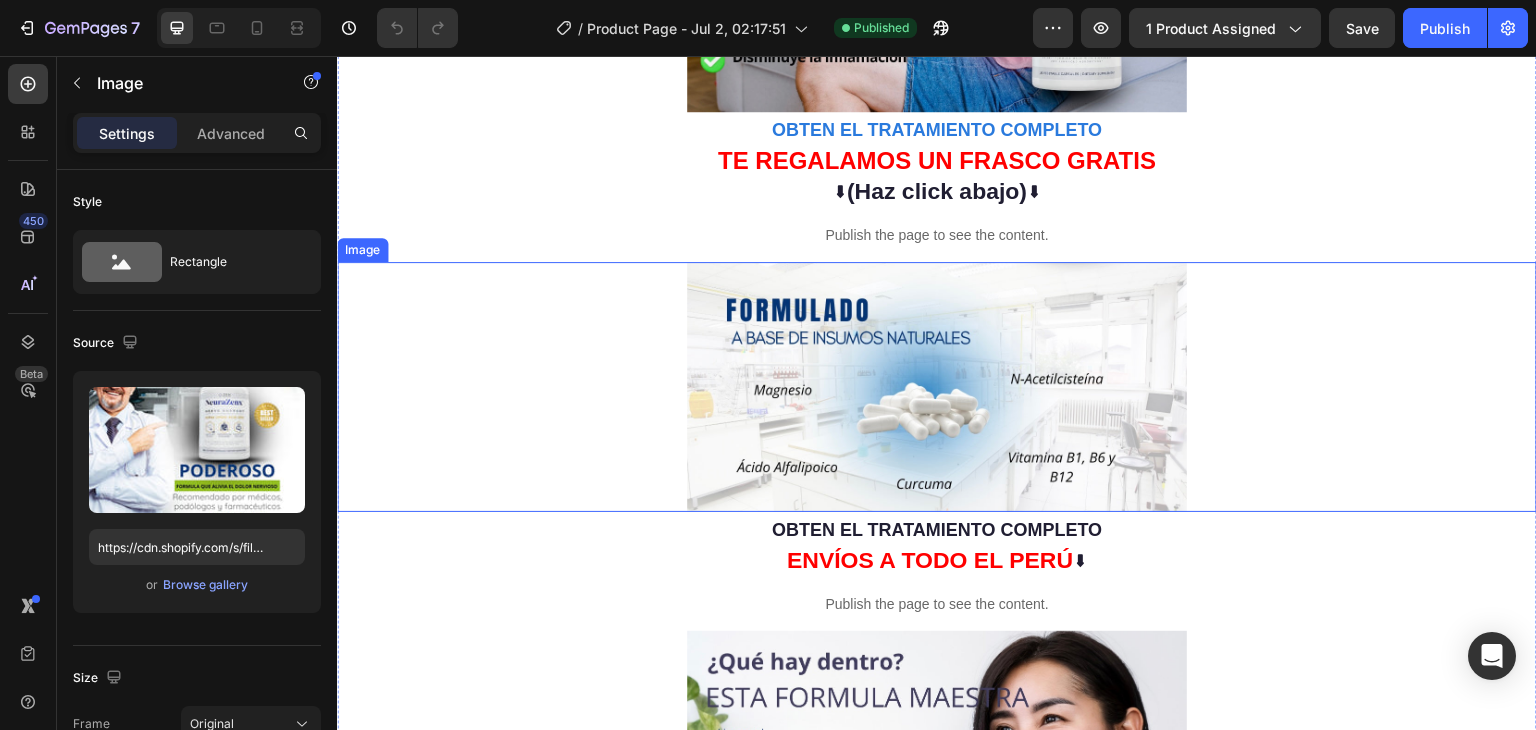 scroll, scrollTop: 1040, scrollLeft: 0, axis: vertical 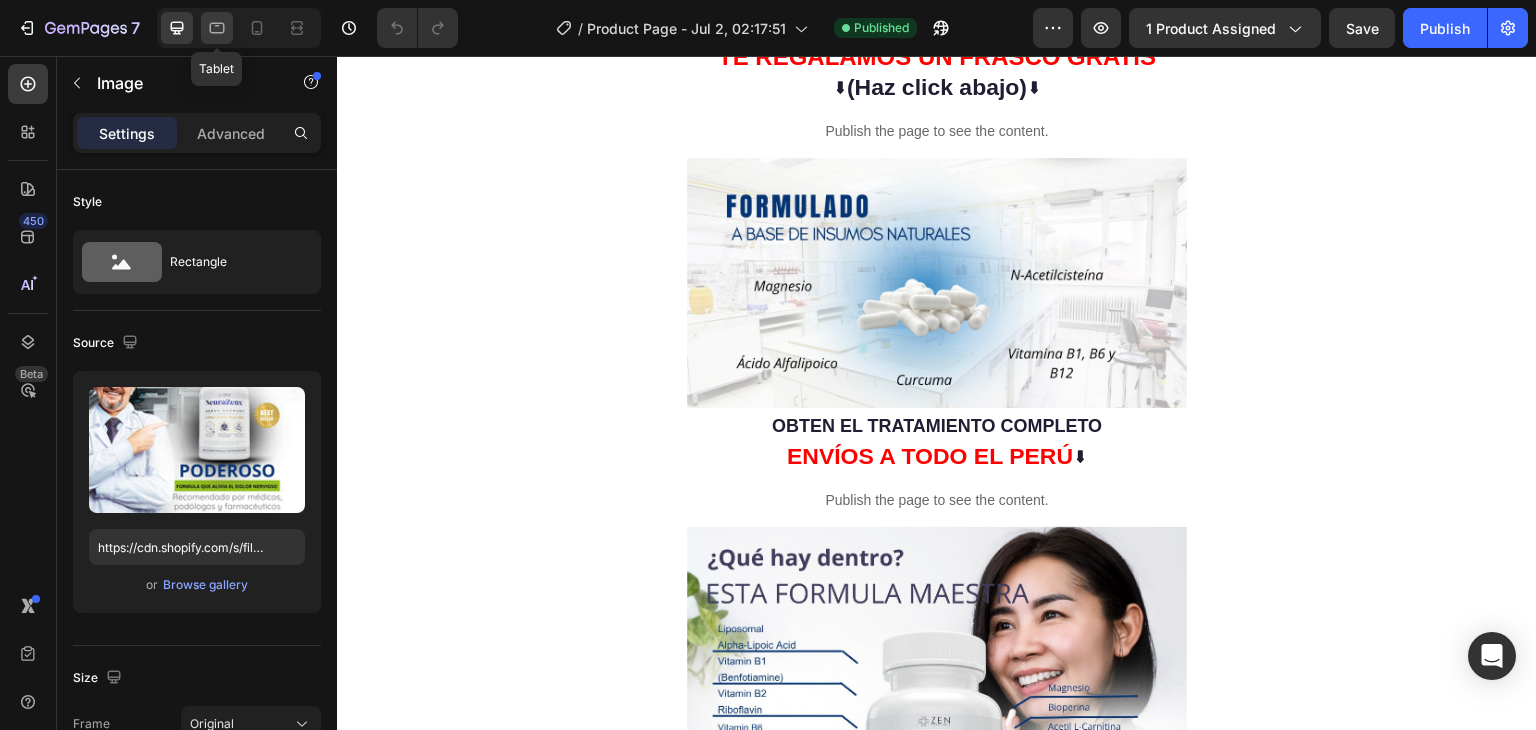 click 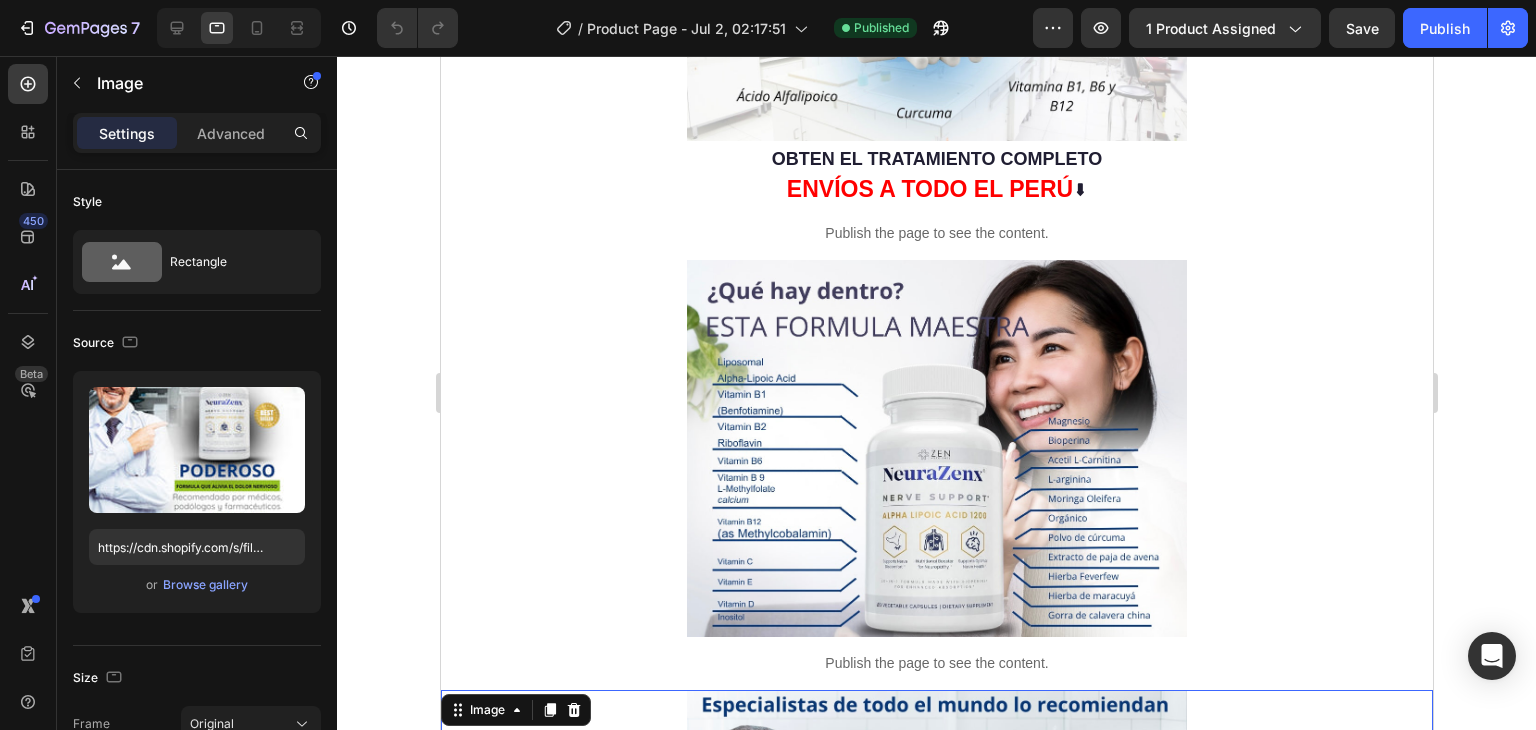 scroll, scrollTop: 1322, scrollLeft: 0, axis: vertical 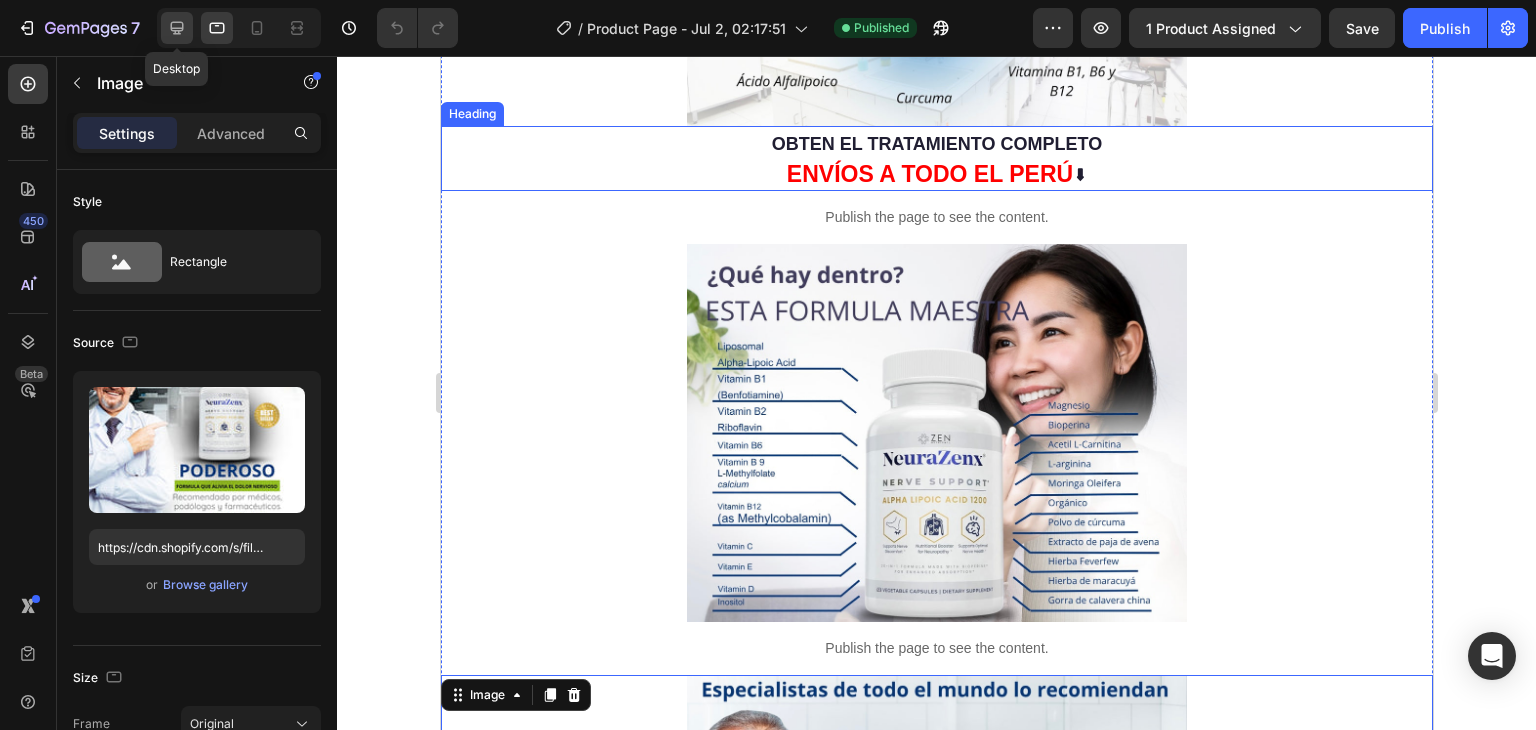 click 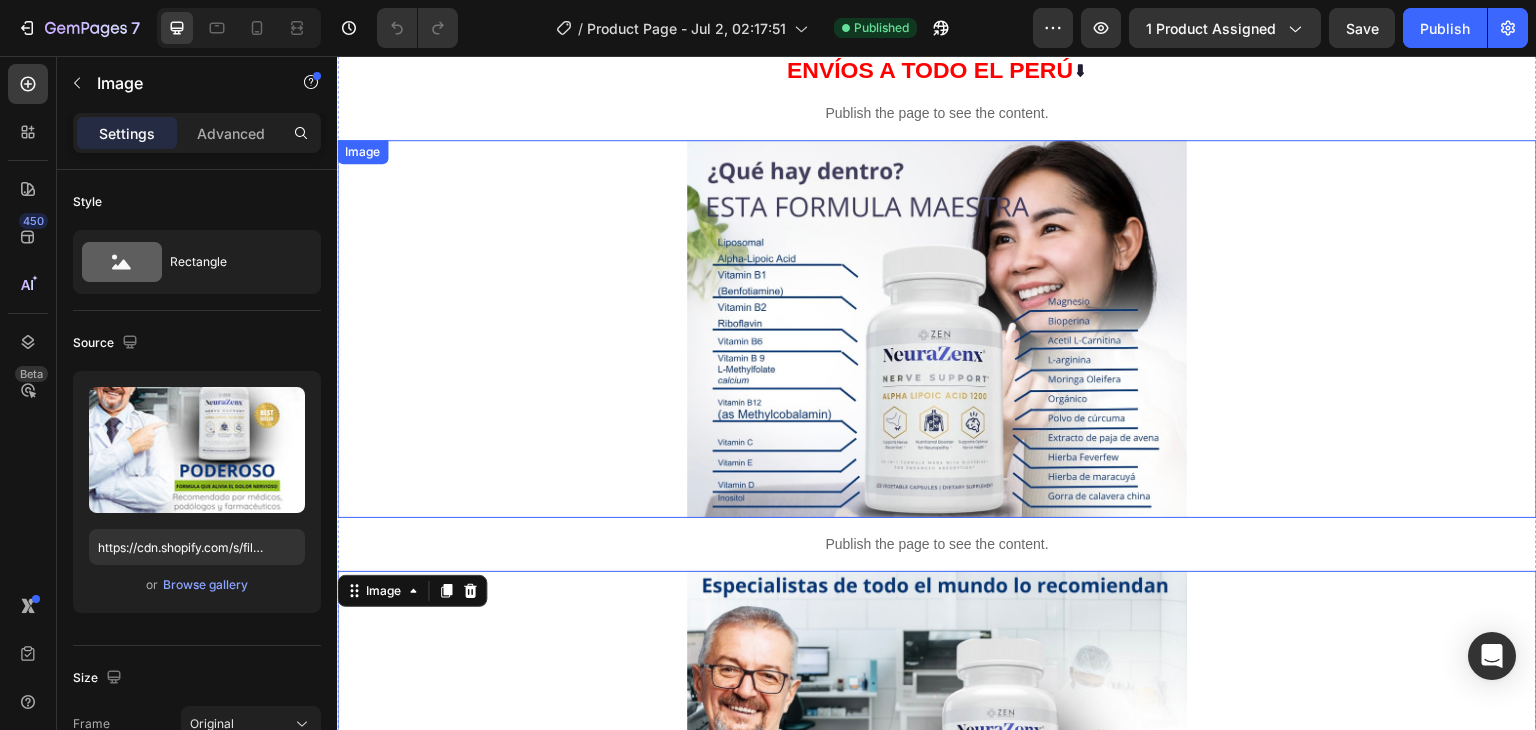 scroll, scrollTop: 1420, scrollLeft: 0, axis: vertical 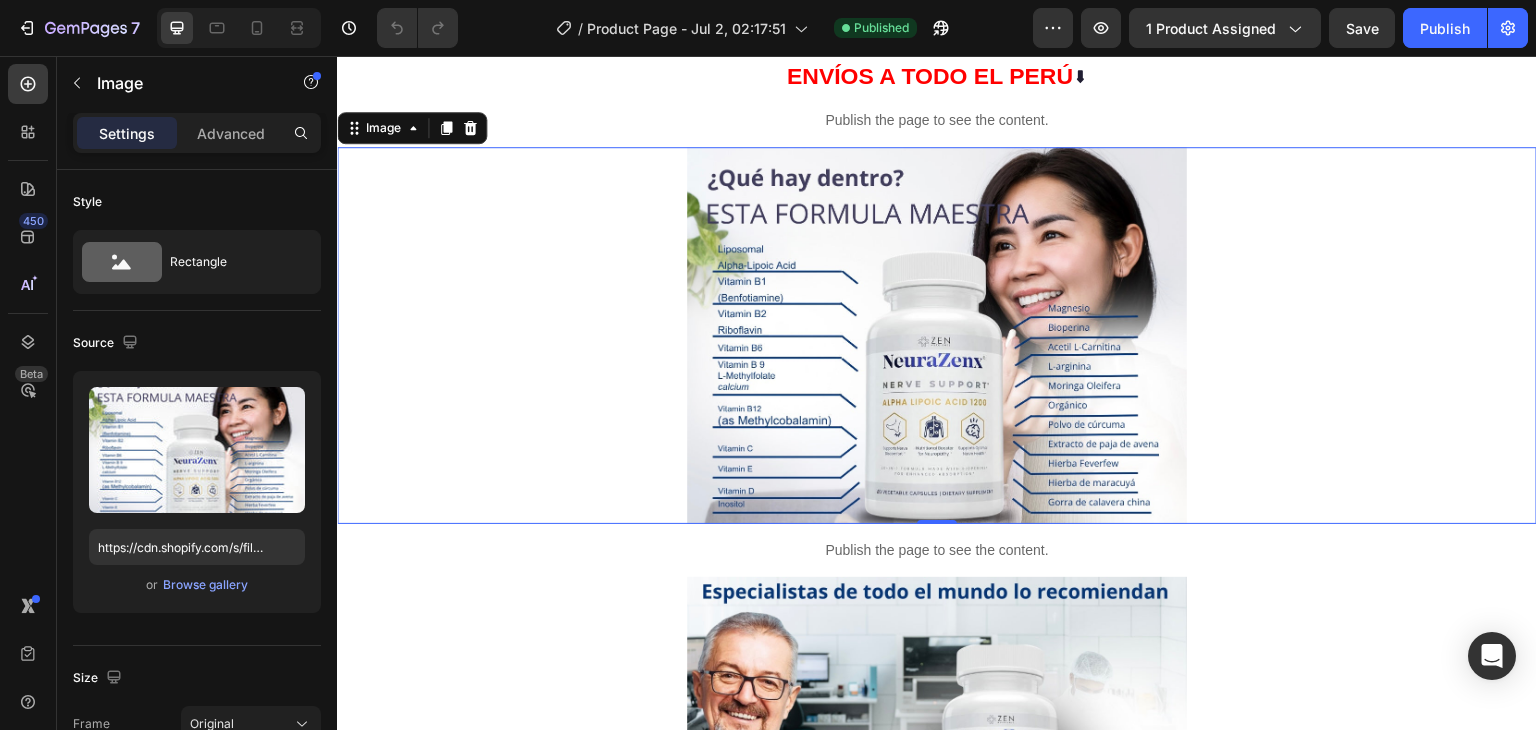 click at bounding box center (937, 336) 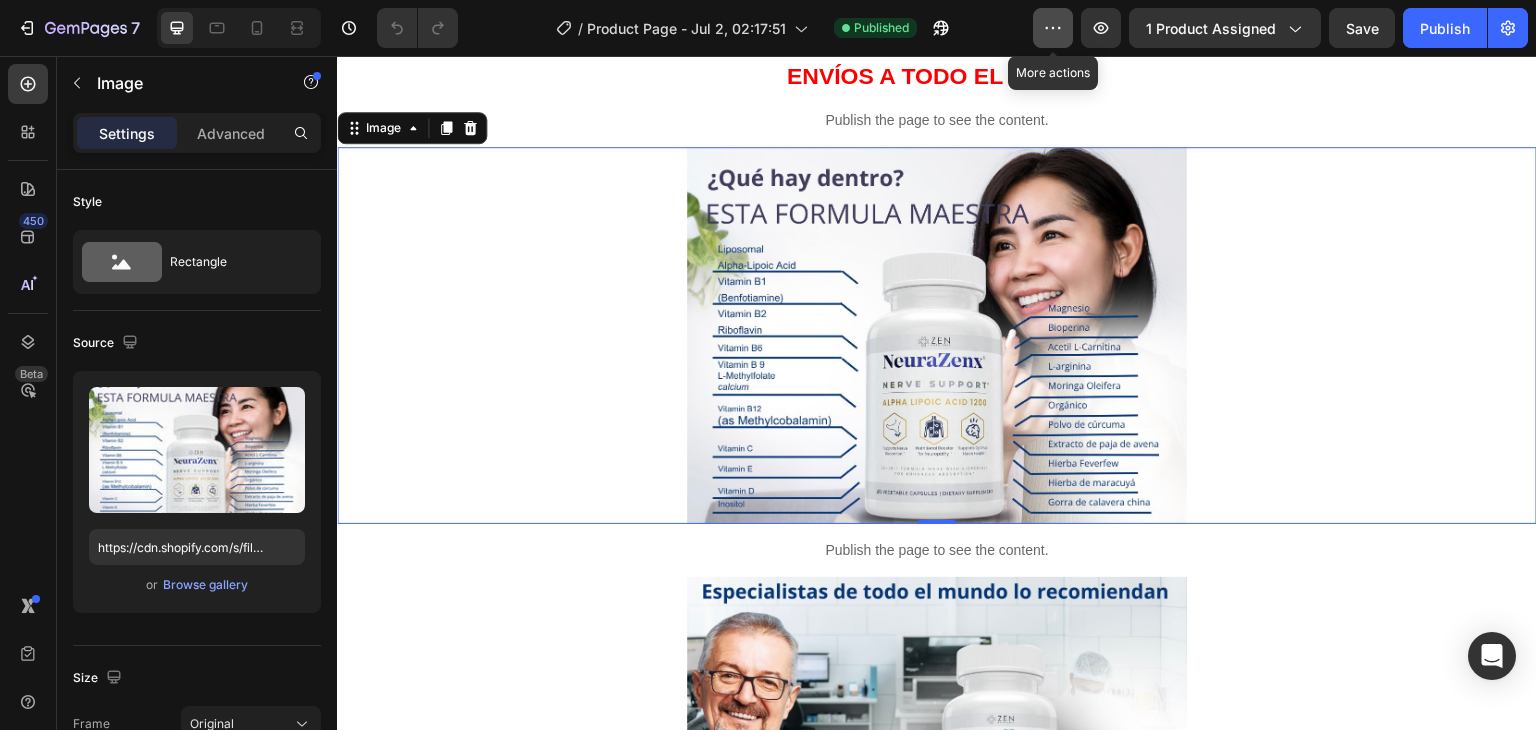 click 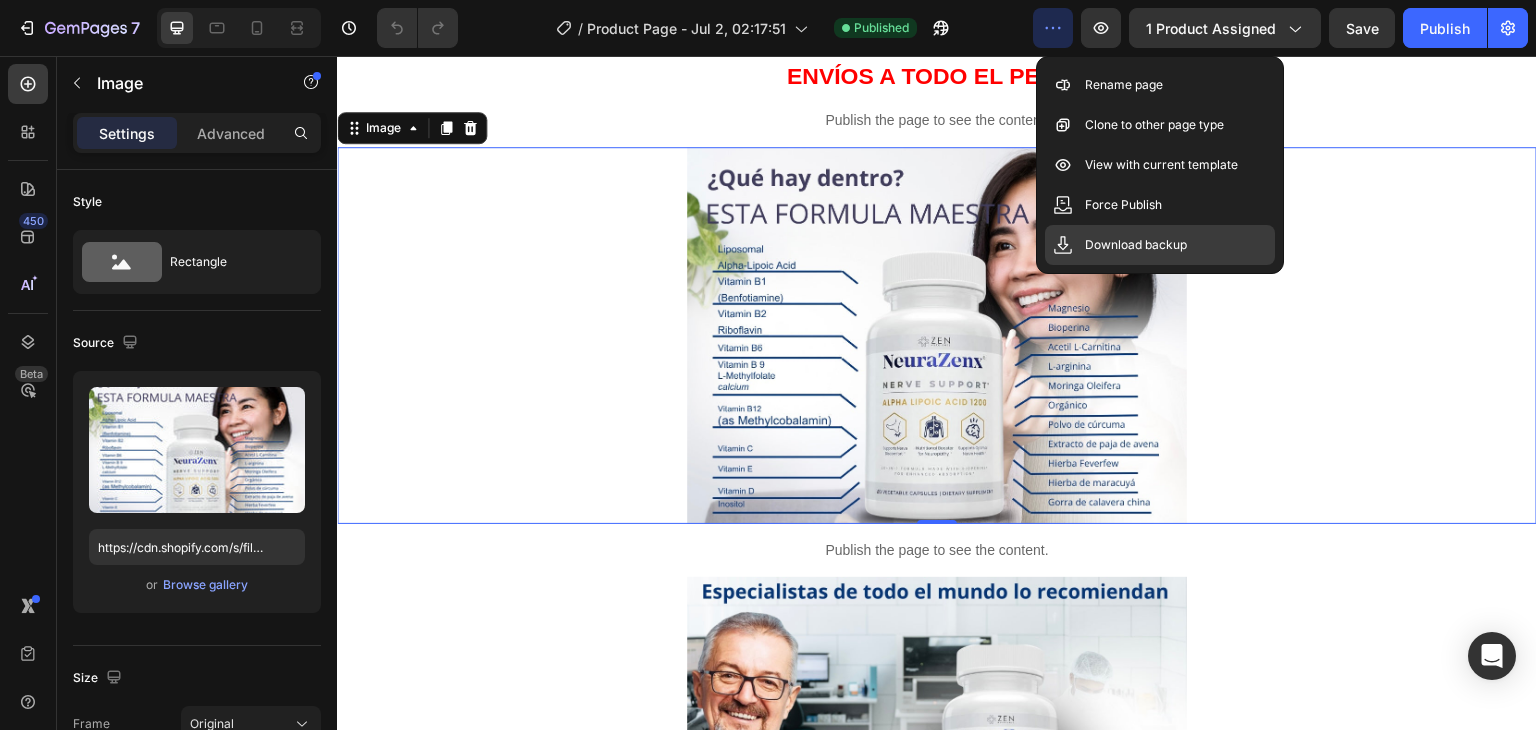 click on "Download backup" 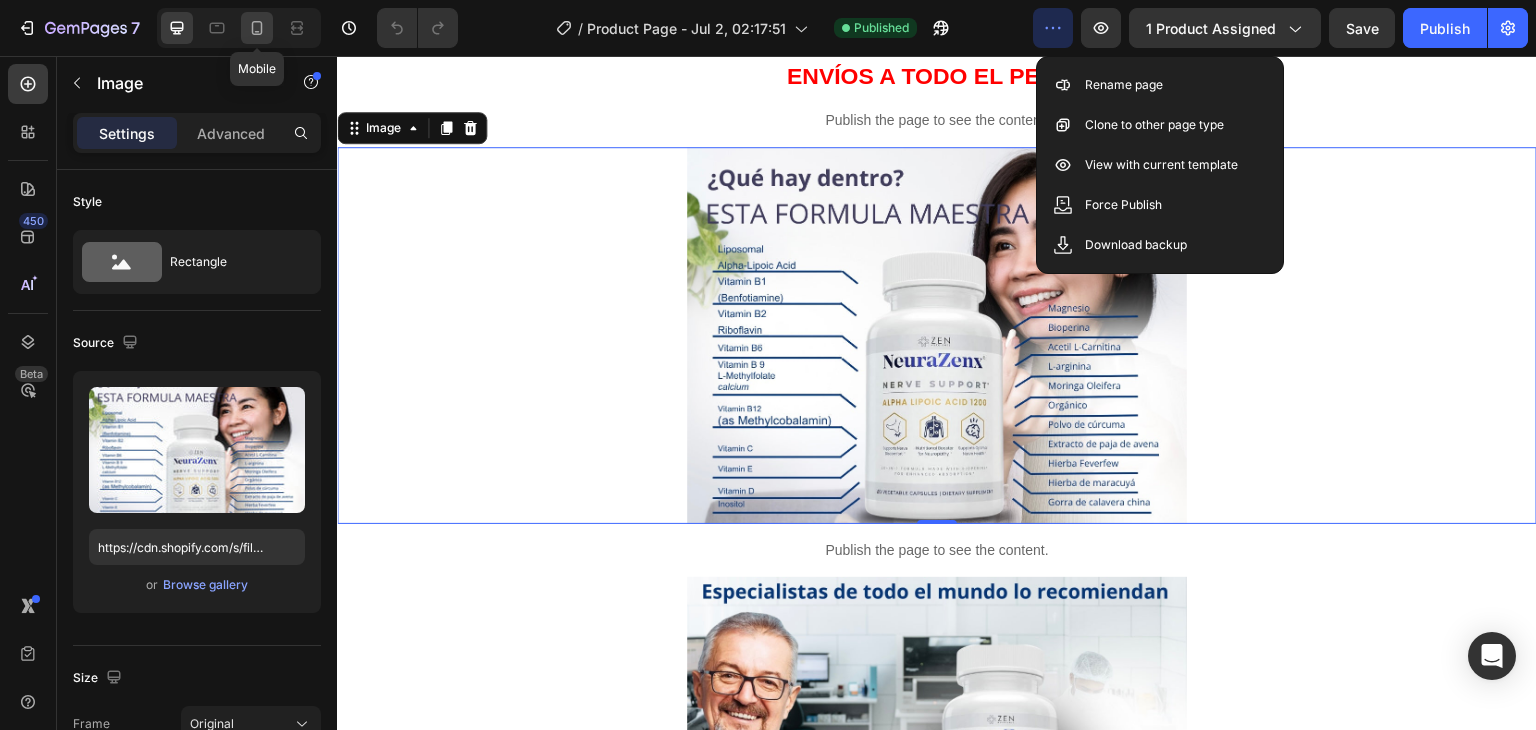 click 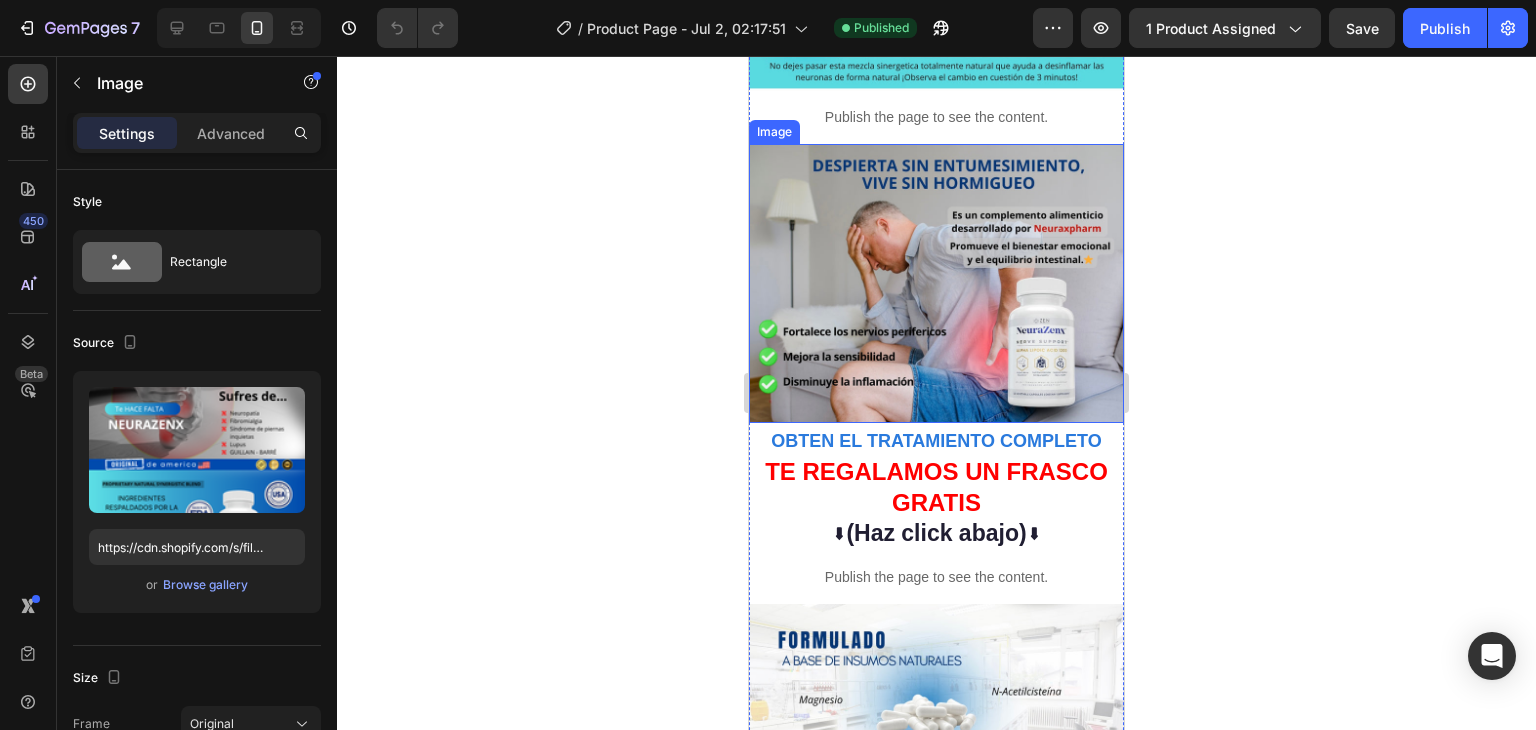 scroll, scrollTop: 0, scrollLeft: 0, axis: both 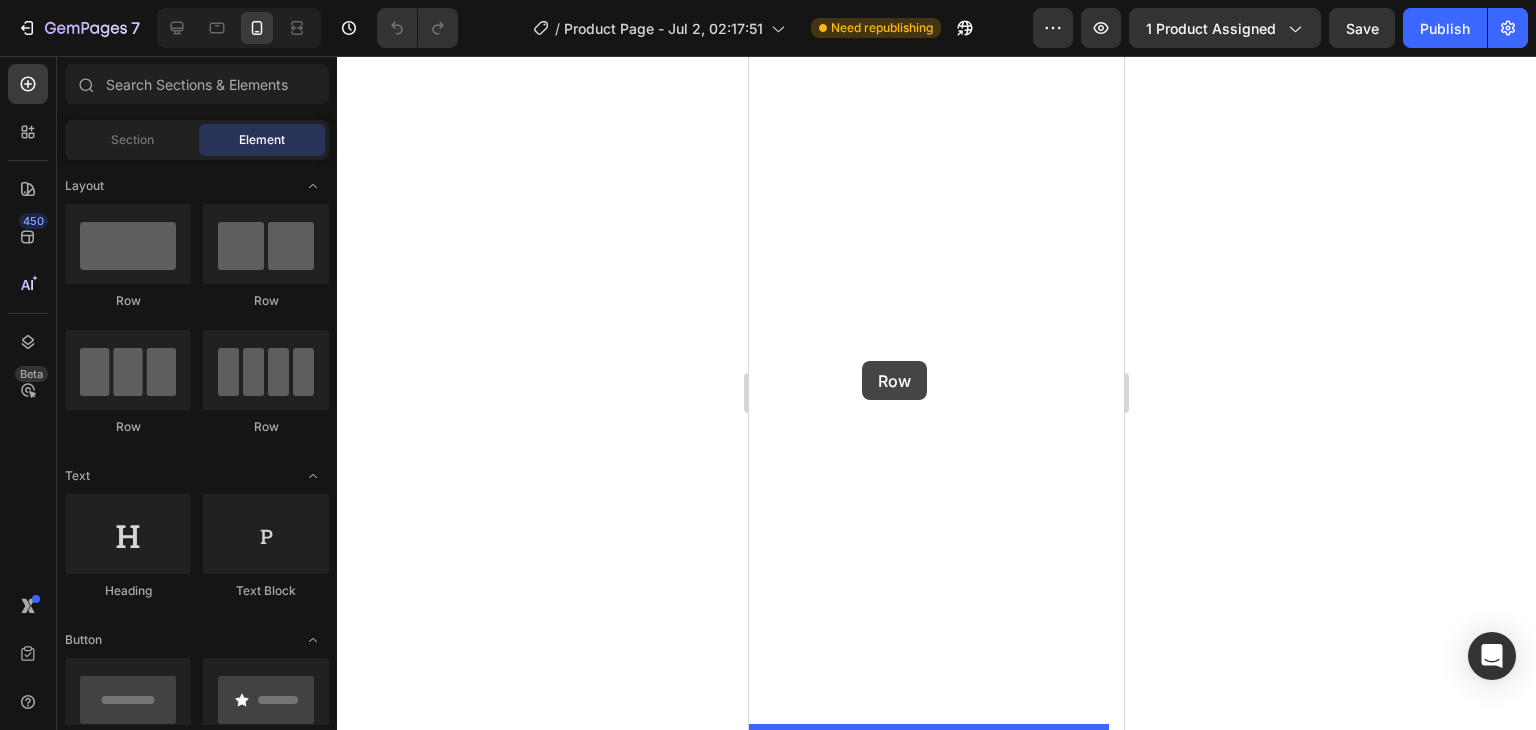 drag, startPoint x: 909, startPoint y: 313, endPoint x: 862, endPoint y: 361, distance: 67.17886 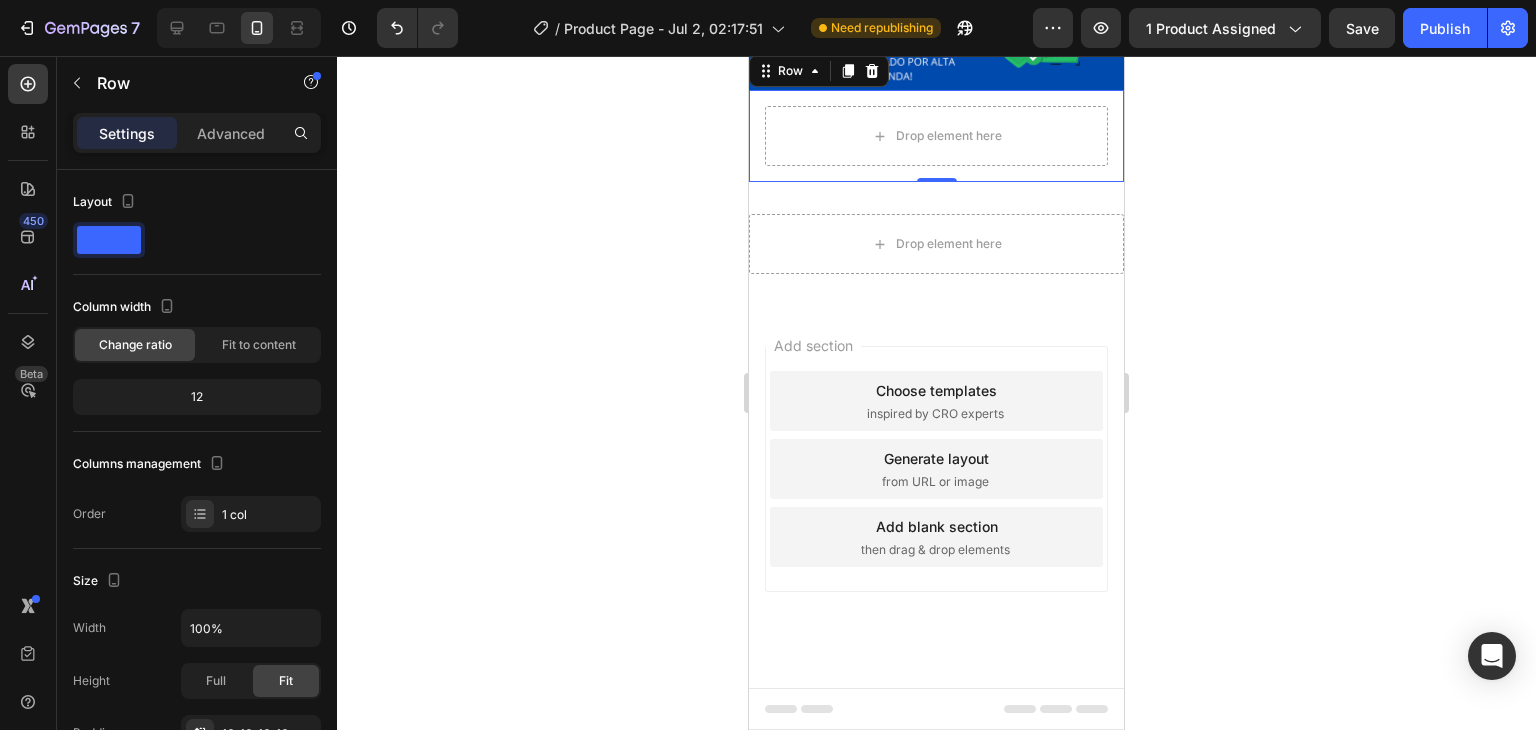 click 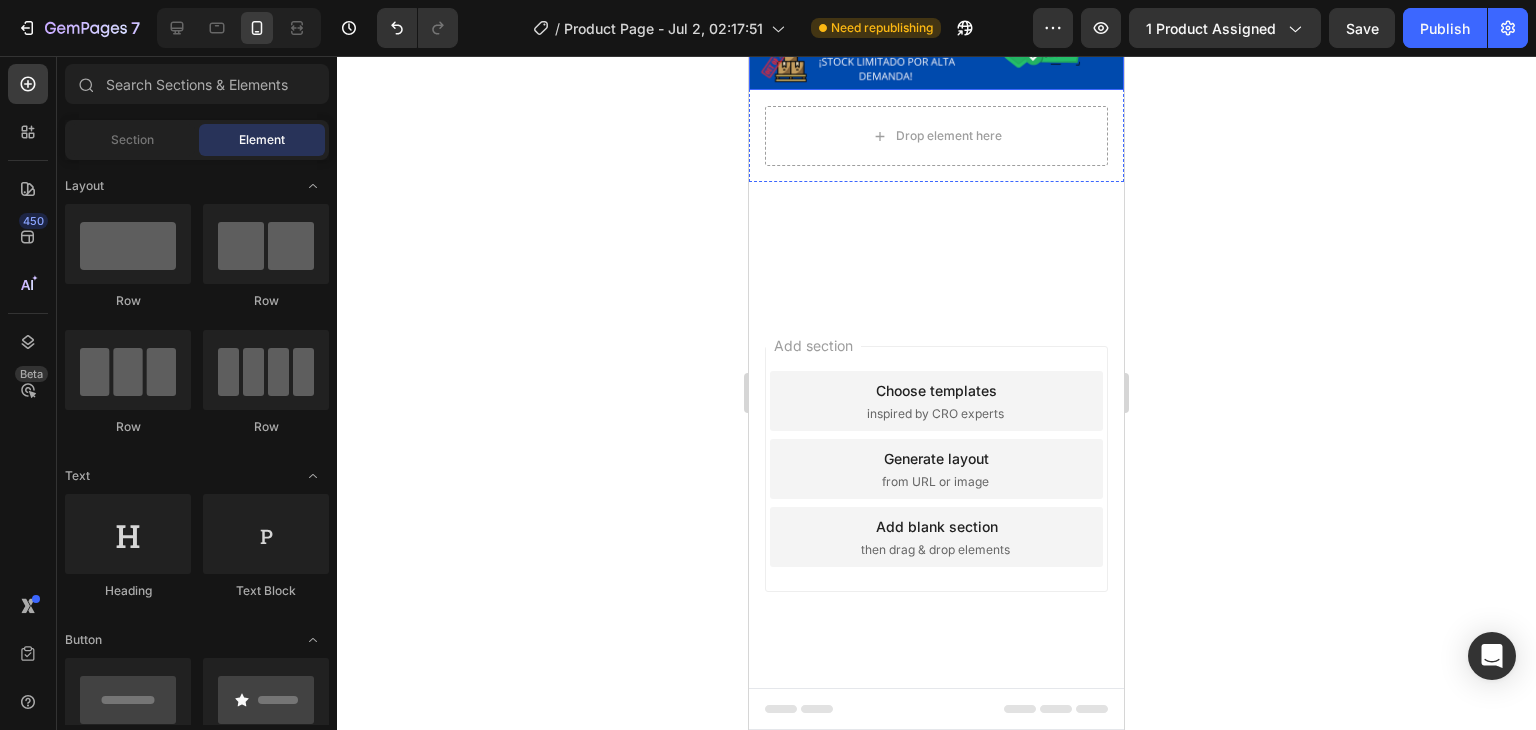 scroll, scrollTop: 3736, scrollLeft: 0, axis: vertical 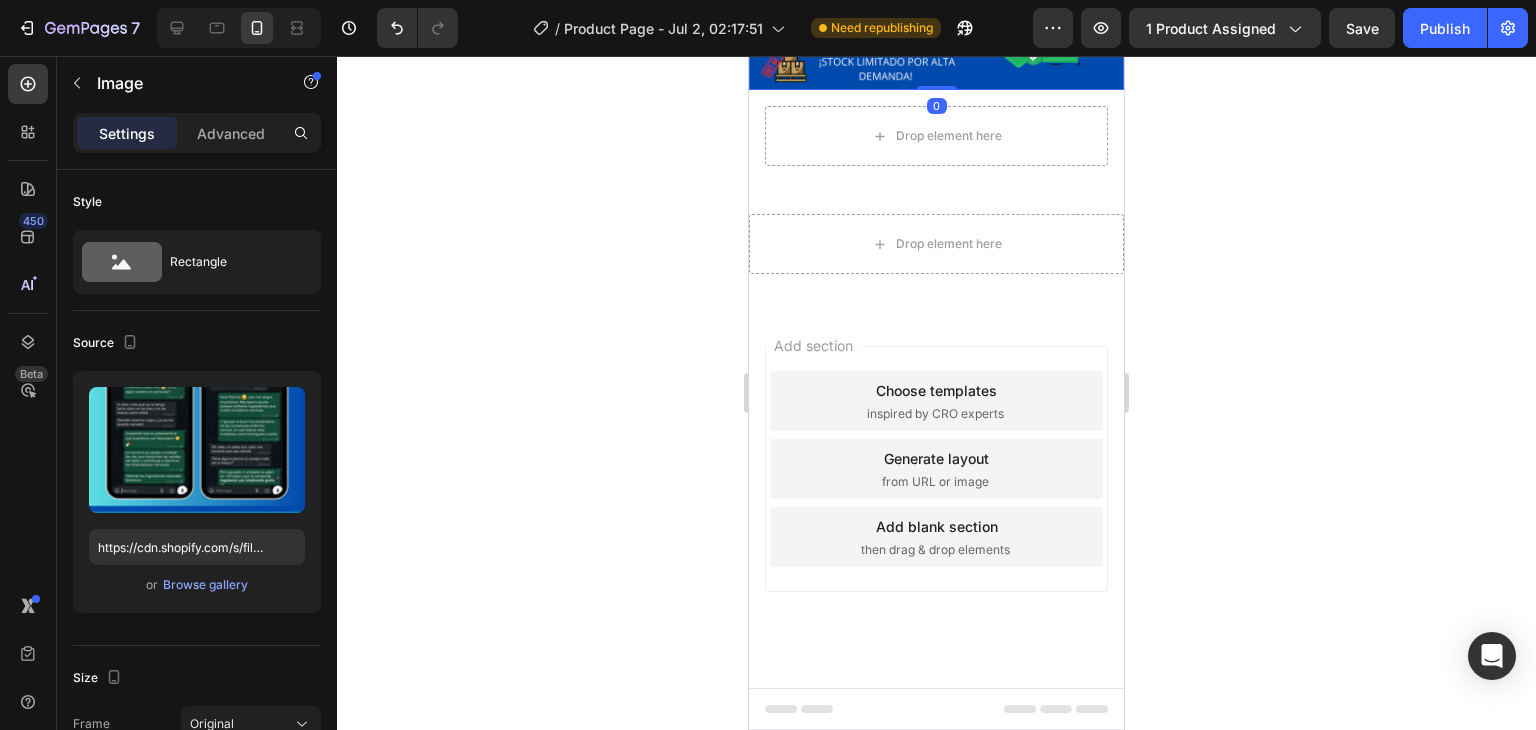 click at bounding box center (936, -144) 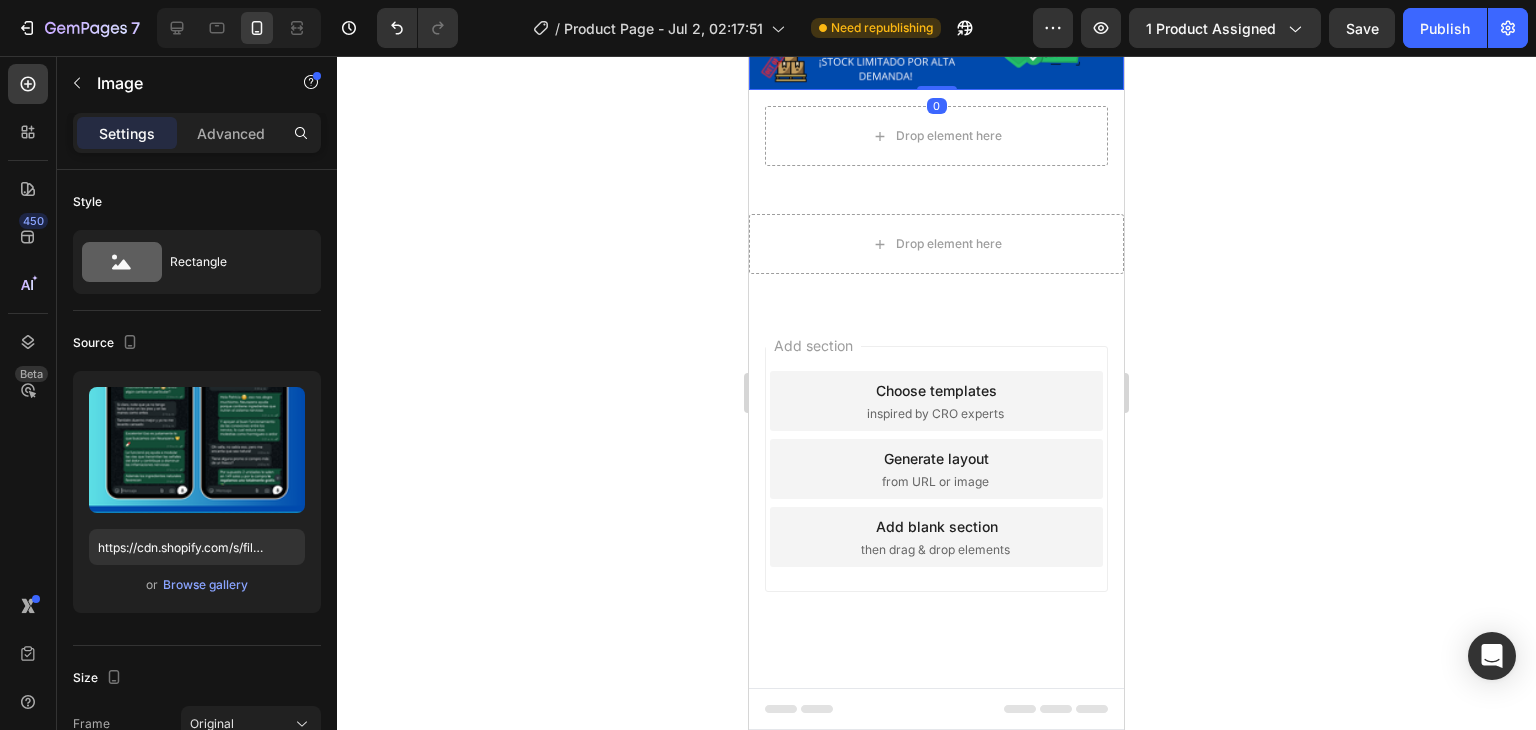 click 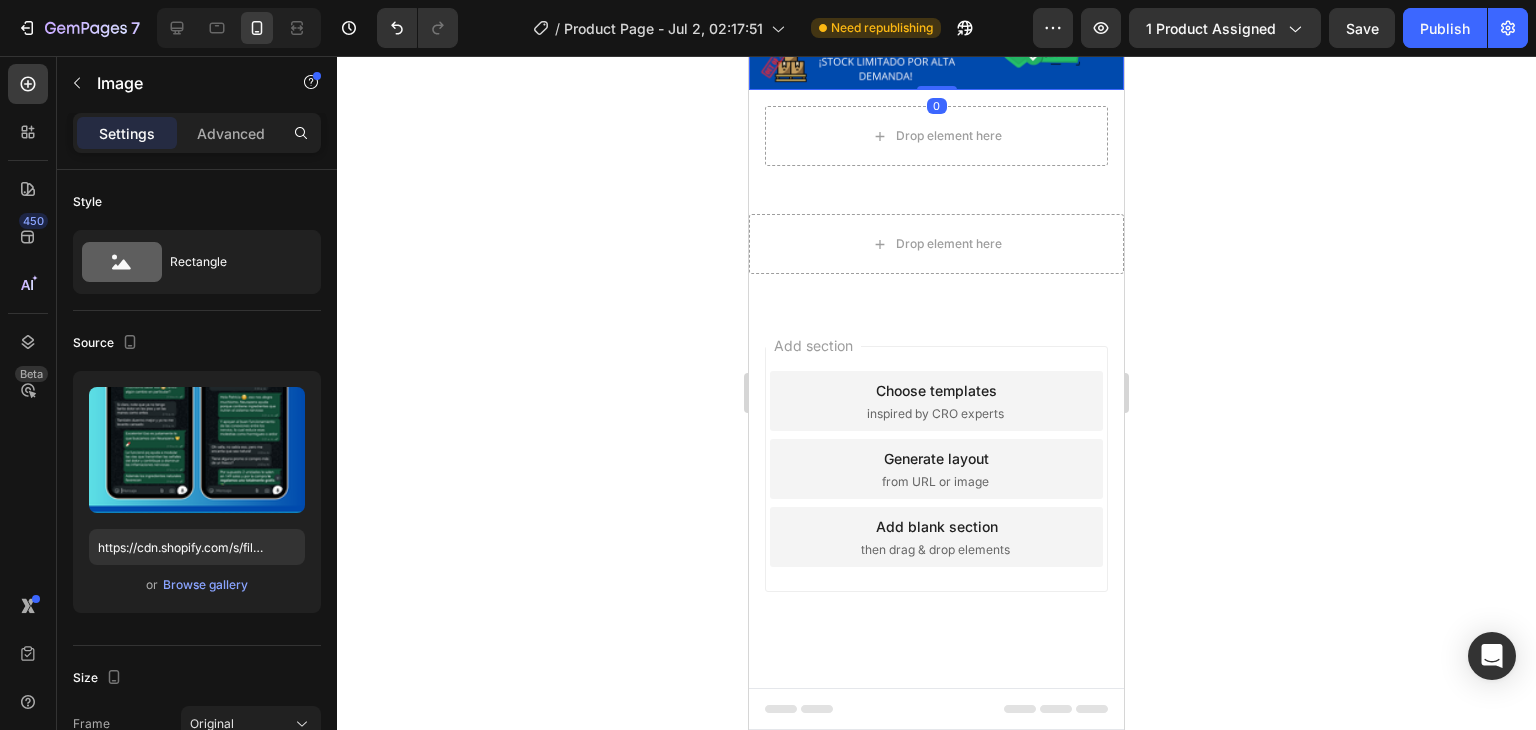 scroll, scrollTop: 4173, scrollLeft: 0, axis: vertical 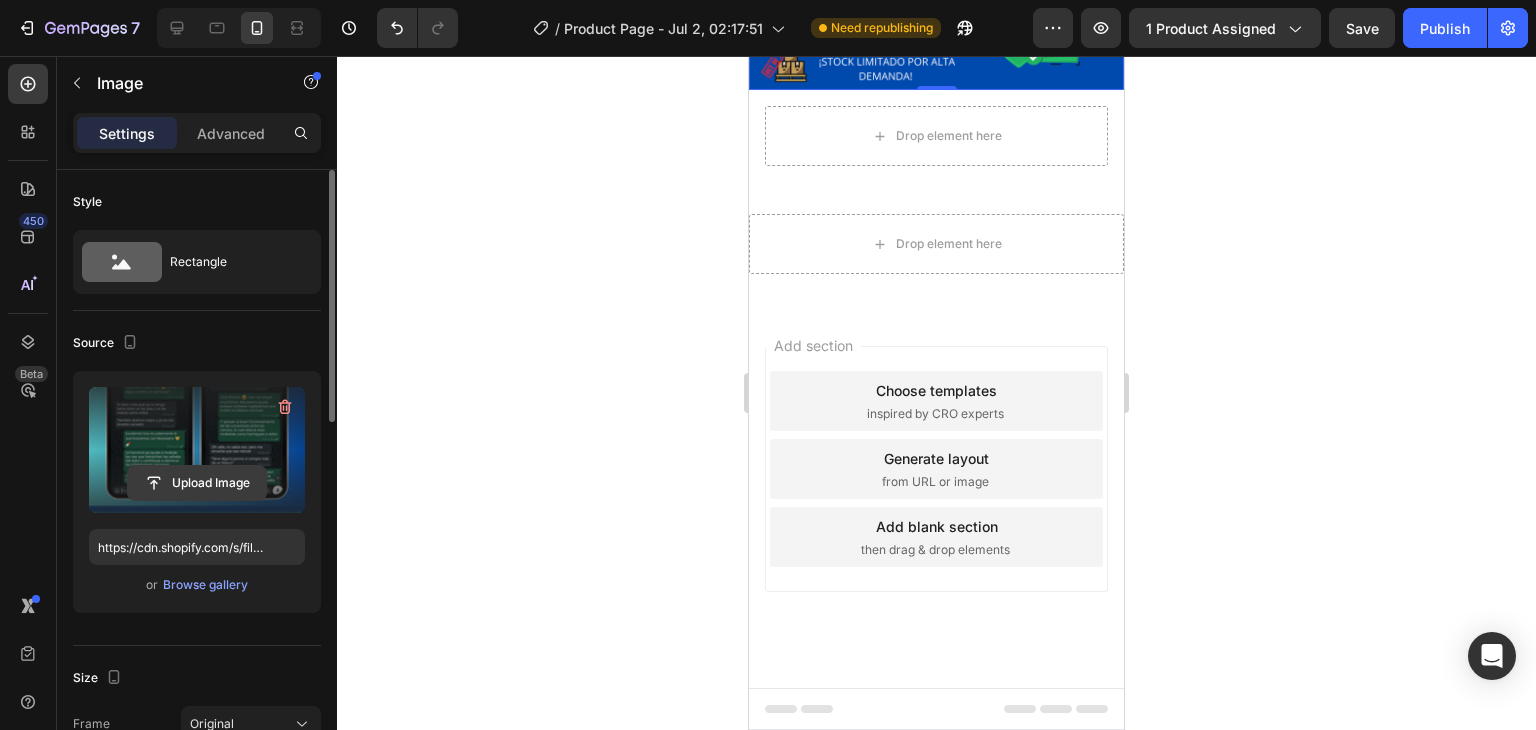 click 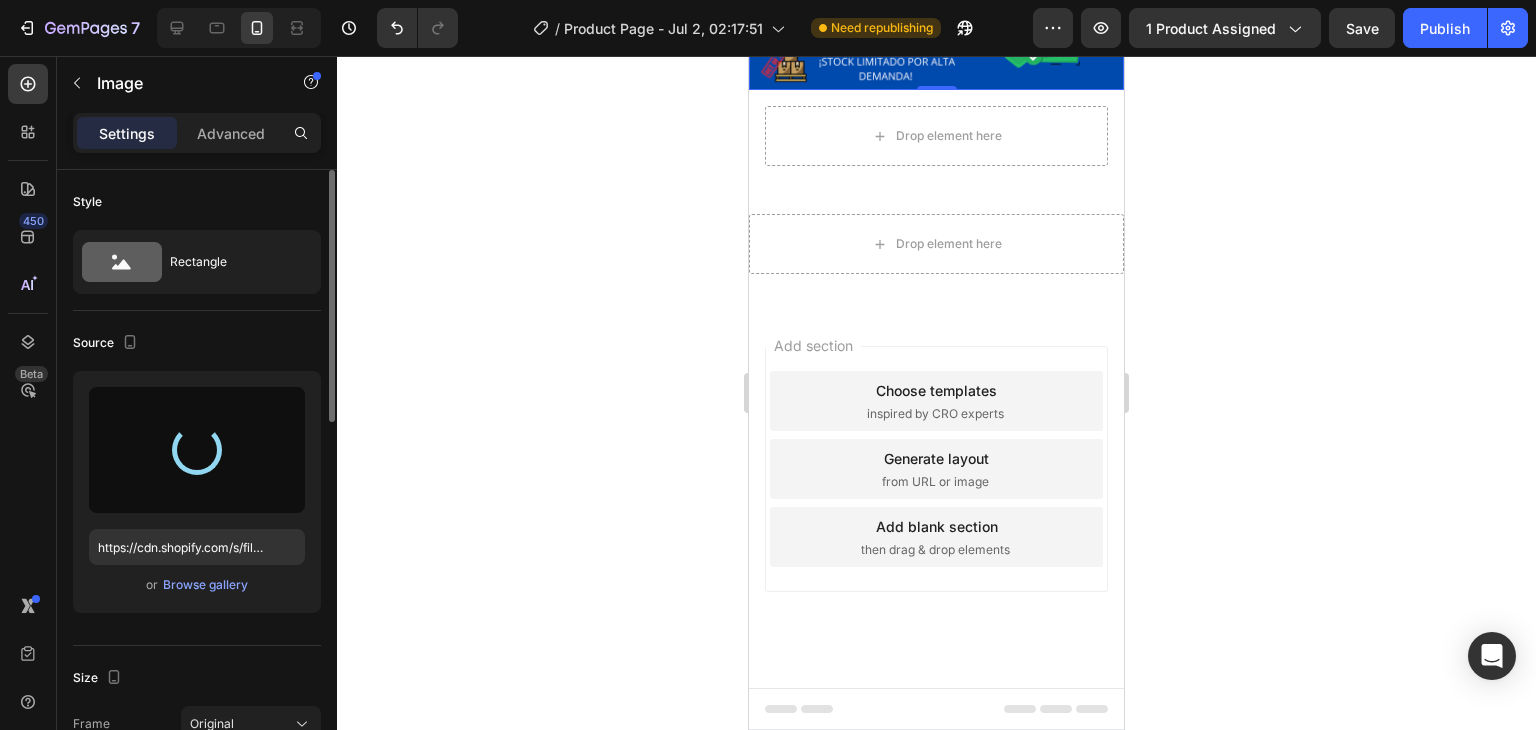 type on "https://cdn.shopify.com/s/files/1/0705/6405/3181/files/gempages_570567145499395296-770e0d5b-1b7d-4091-bcd5-266c82adb45b.webp" 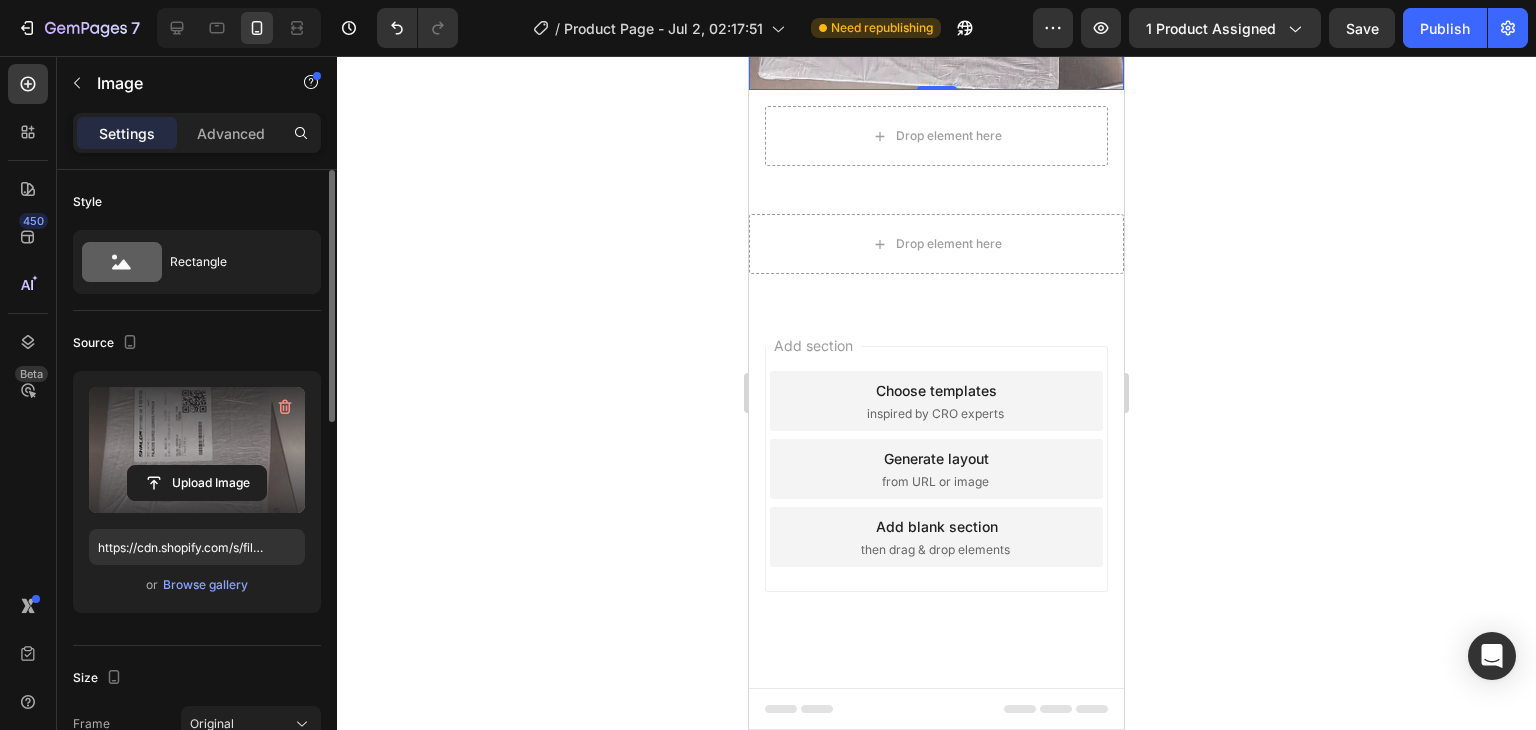 click 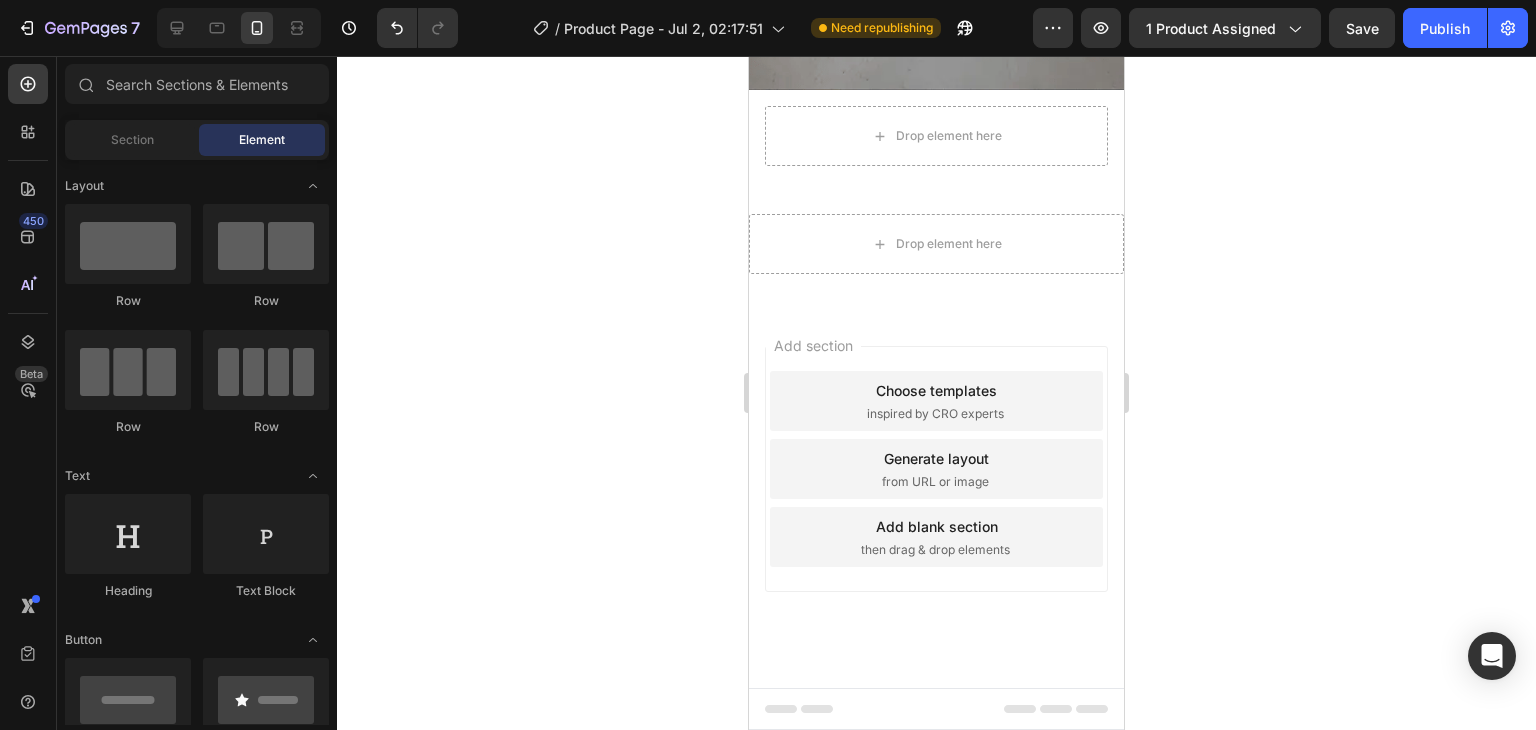 scroll, scrollTop: 4112, scrollLeft: 0, axis: vertical 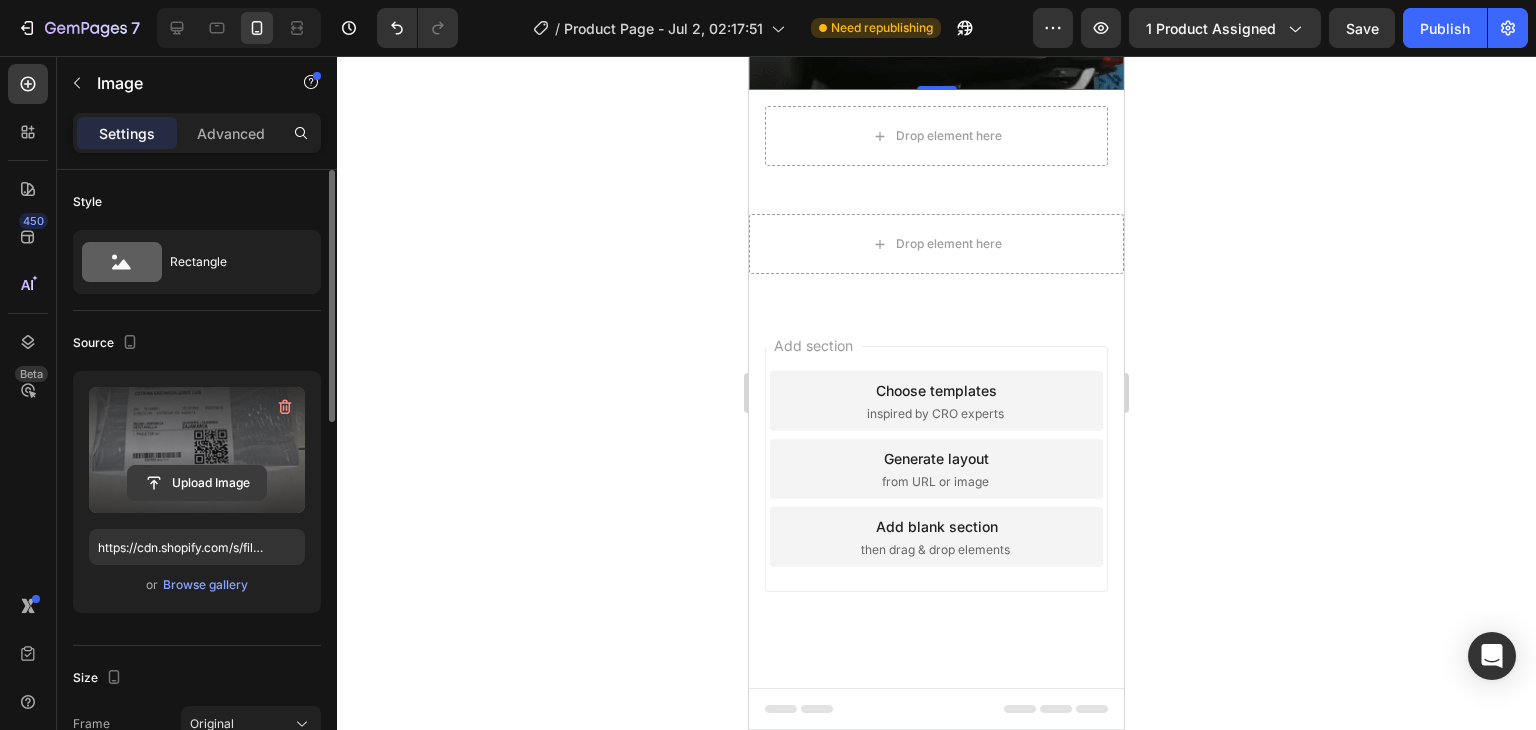 click 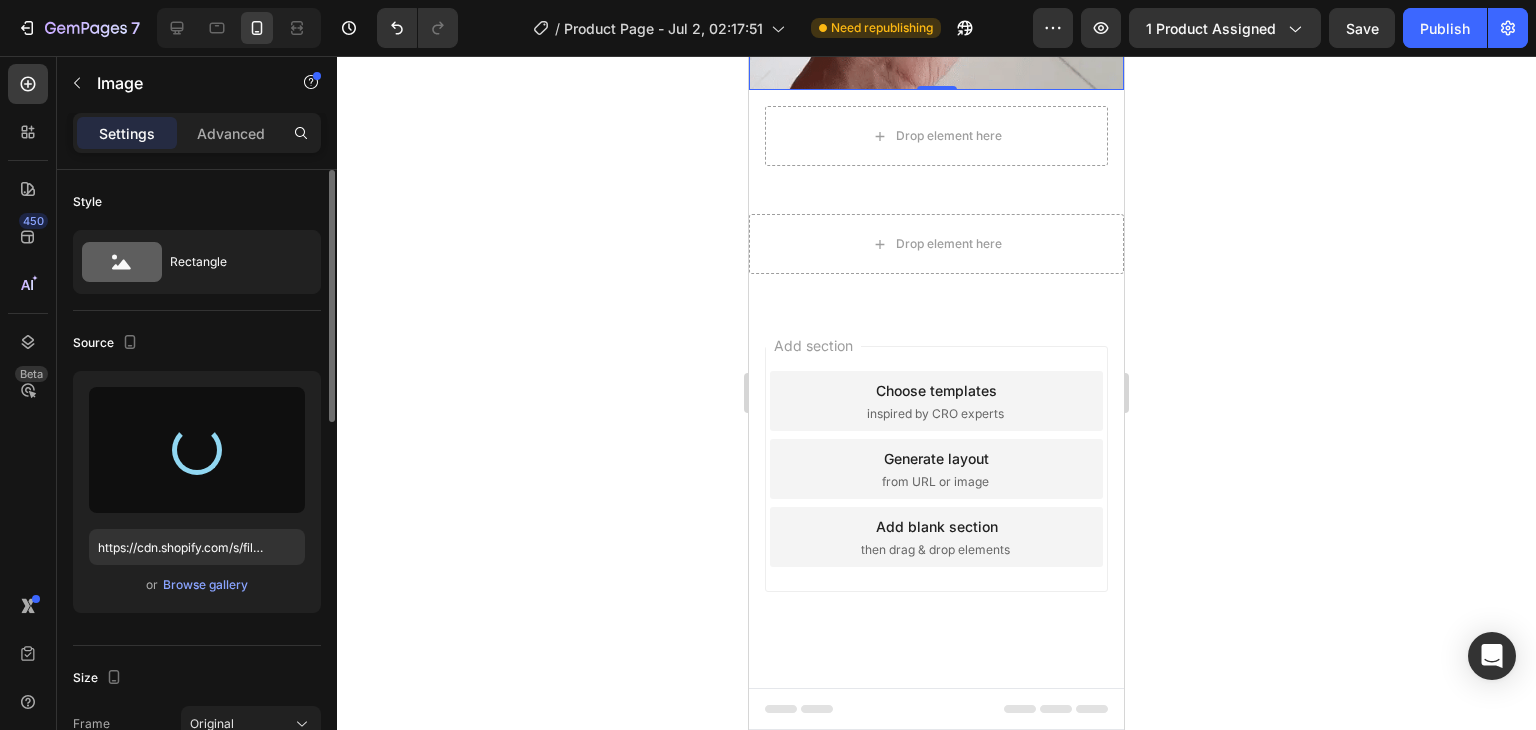 type on "https://cdn.shopify.com/s/files/1/0705/6405/3181/files/gempages_570567145499395296-e9e57d39-f2aa-49f0-8da1-82b167511df9.webp" 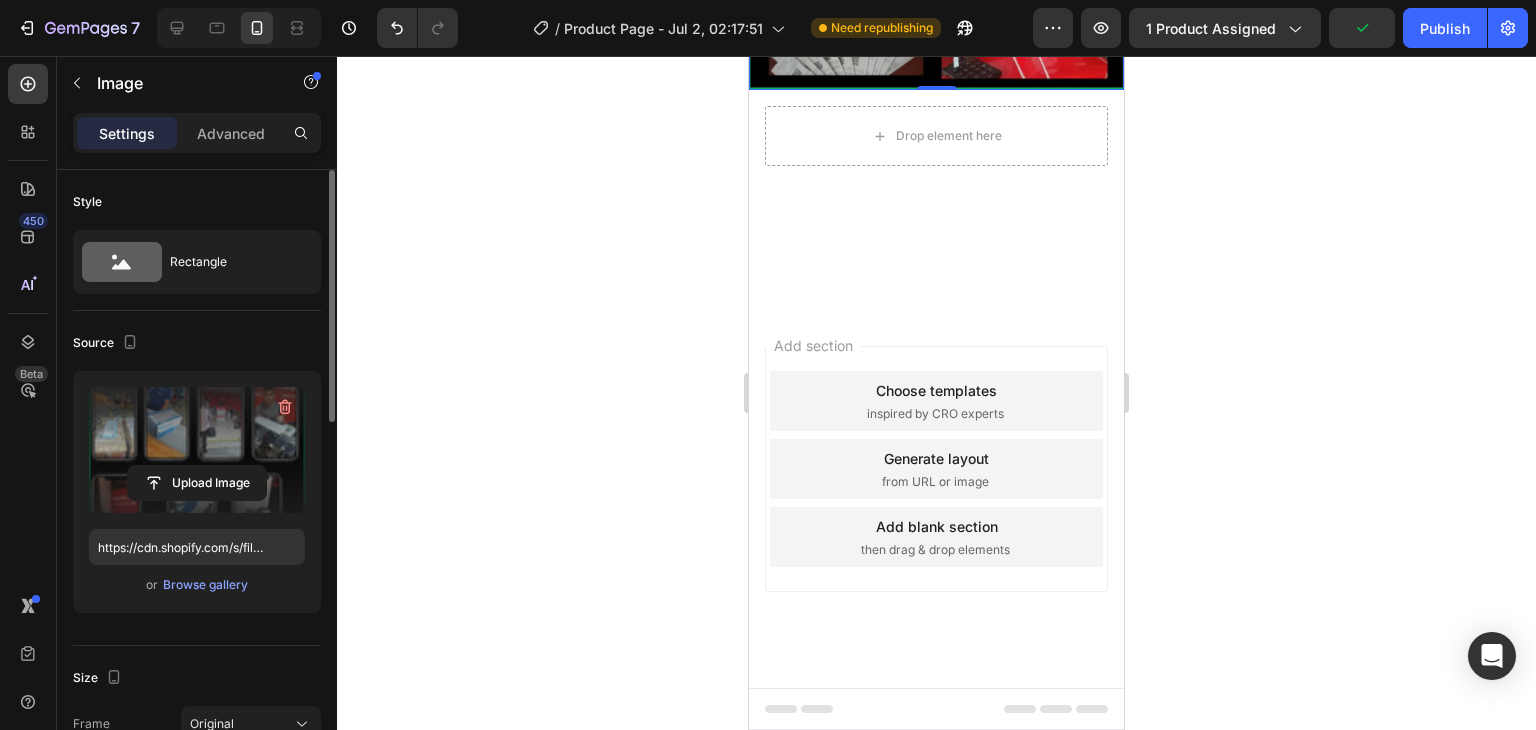 scroll, scrollTop: 4105, scrollLeft: 0, axis: vertical 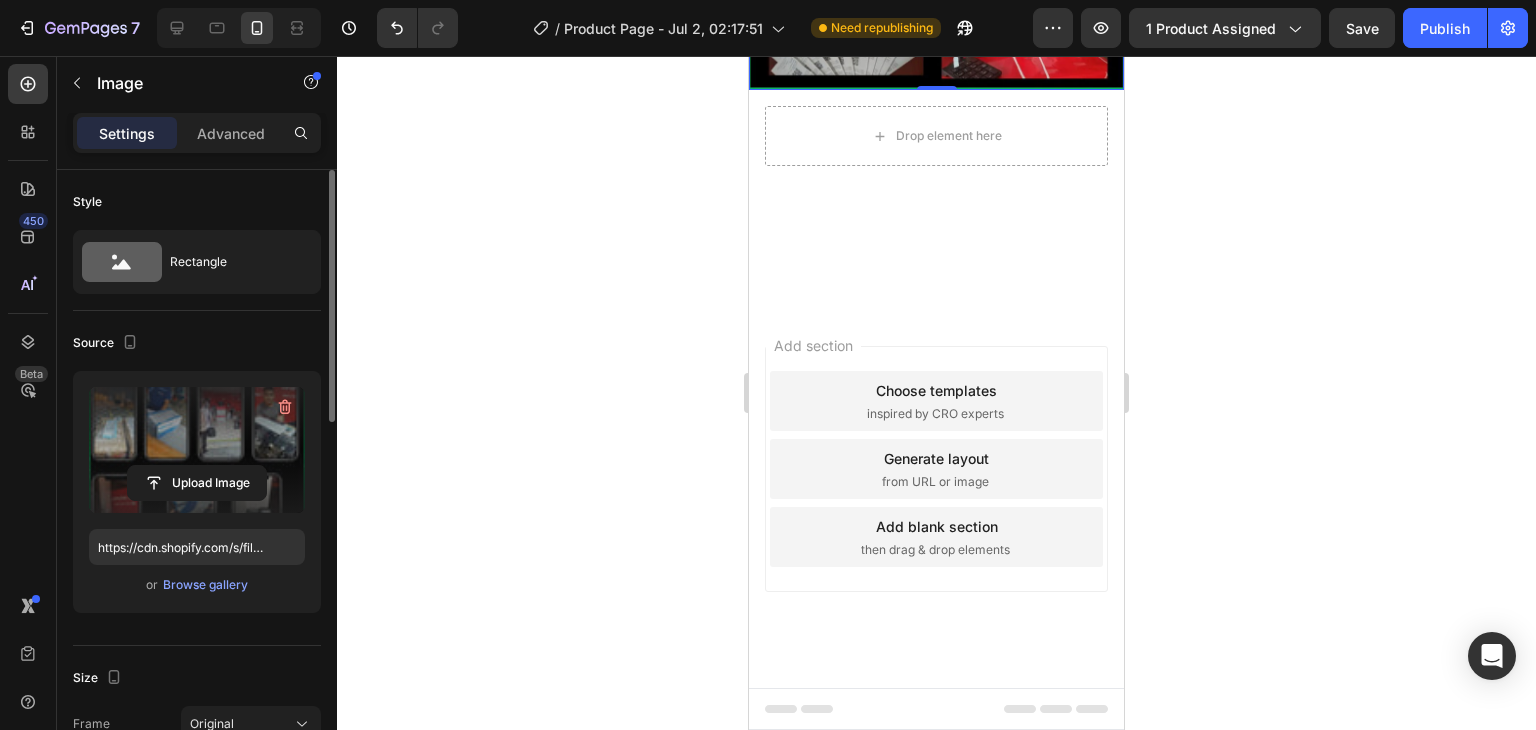 click at bounding box center [936, -240] 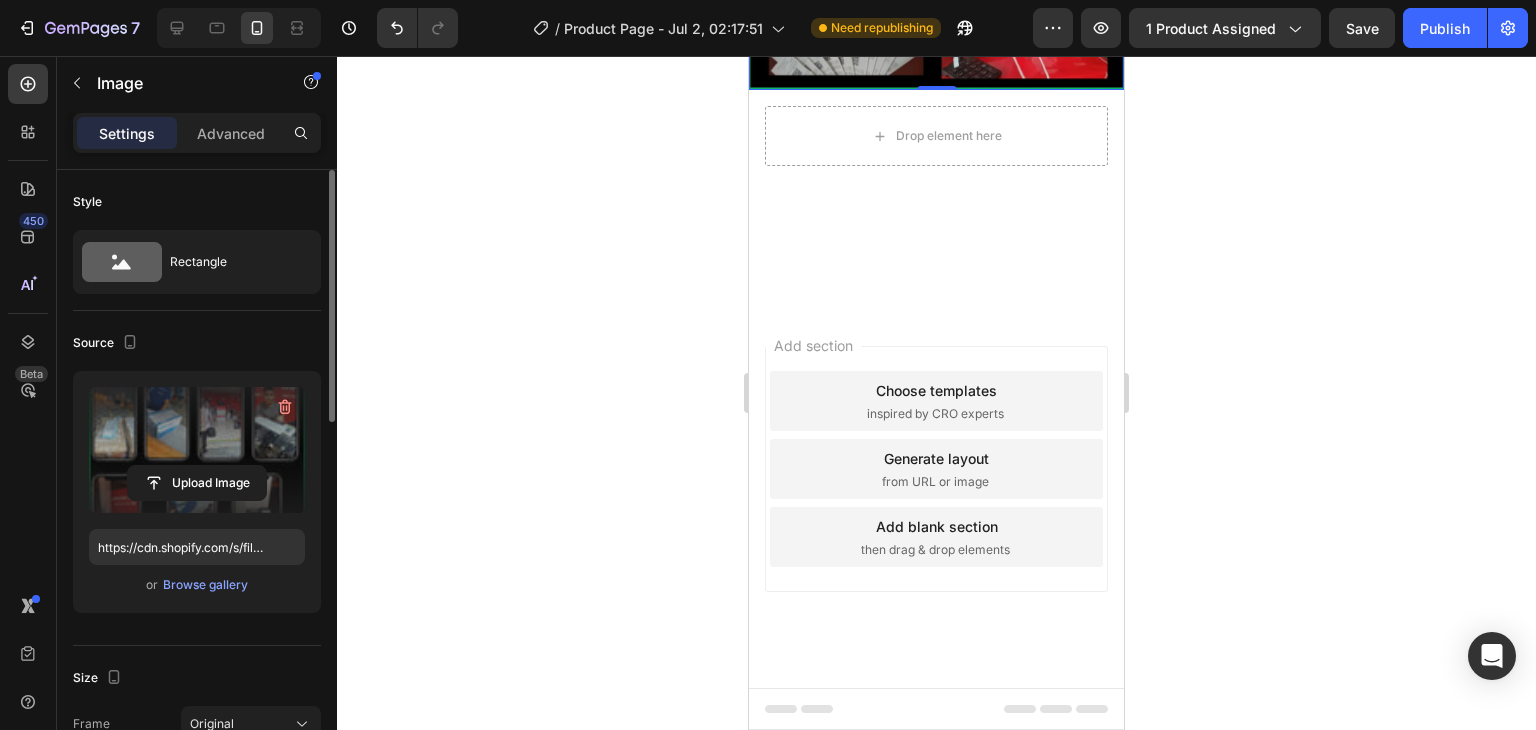 click 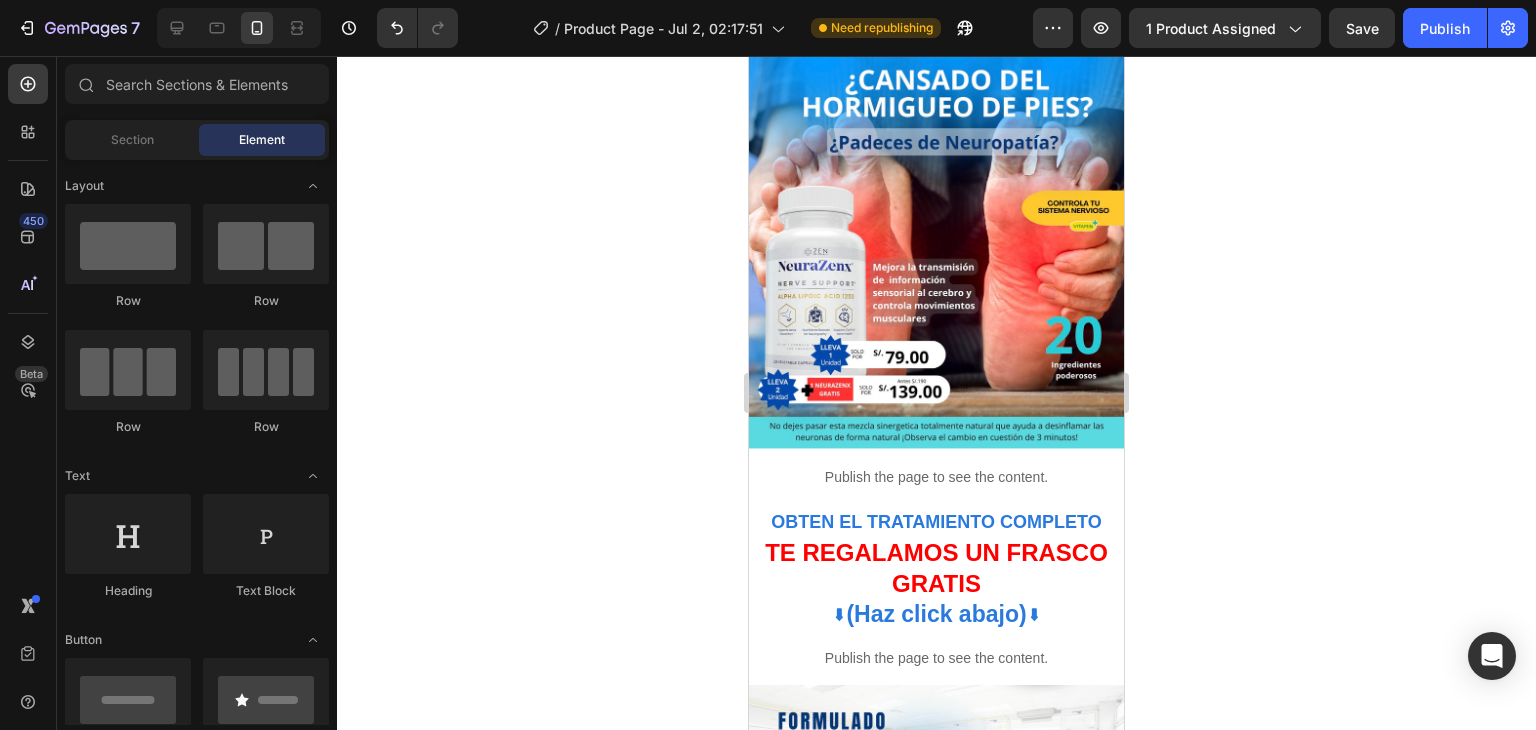 scroll, scrollTop: 0, scrollLeft: 0, axis: both 